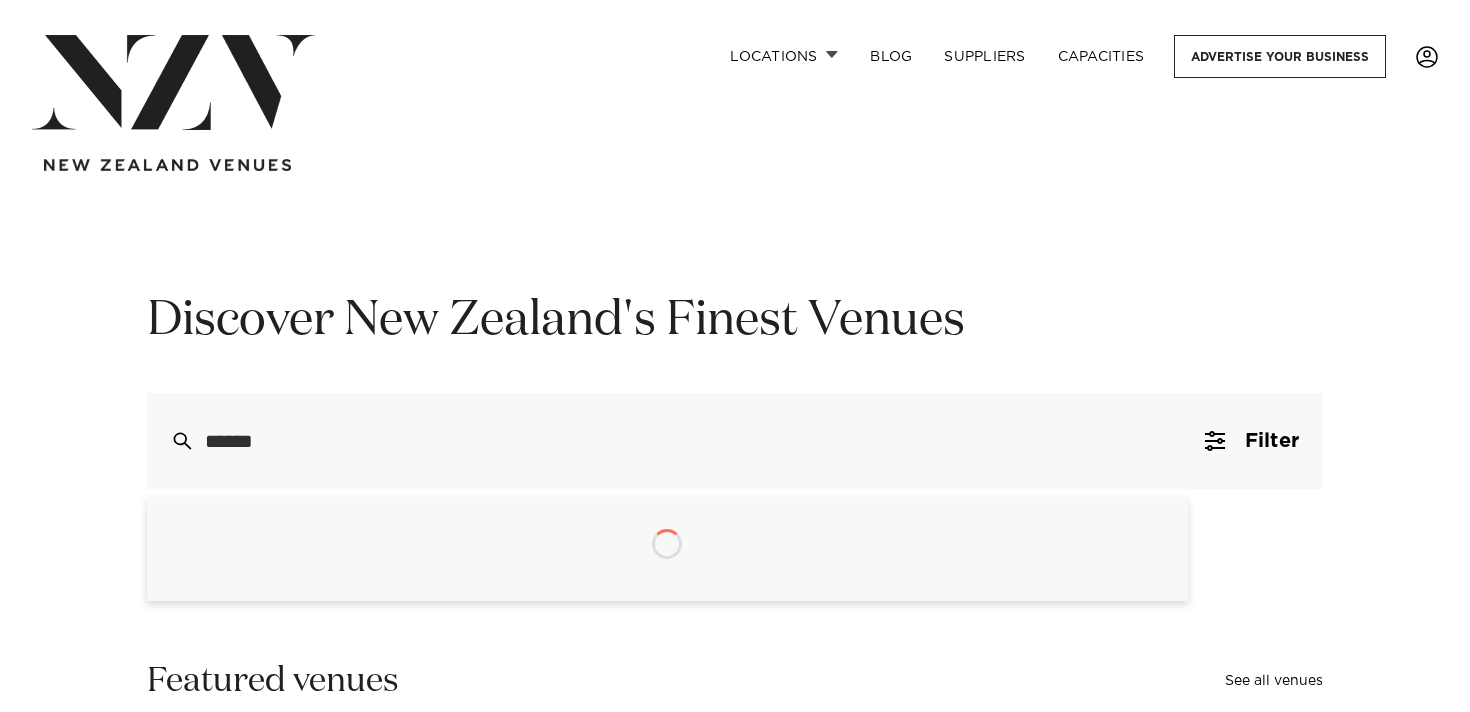 scroll, scrollTop: 0, scrollLeft: 0, axis: both 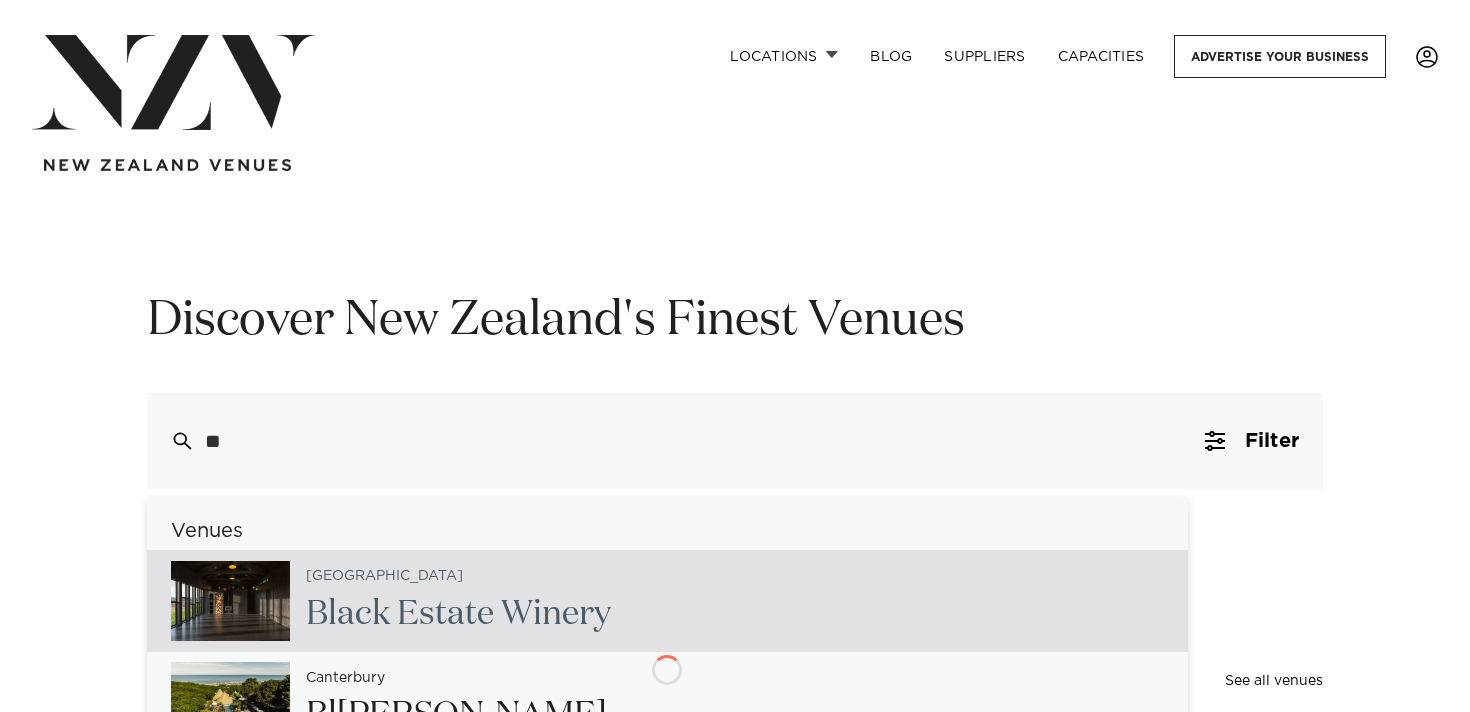 type on "*" 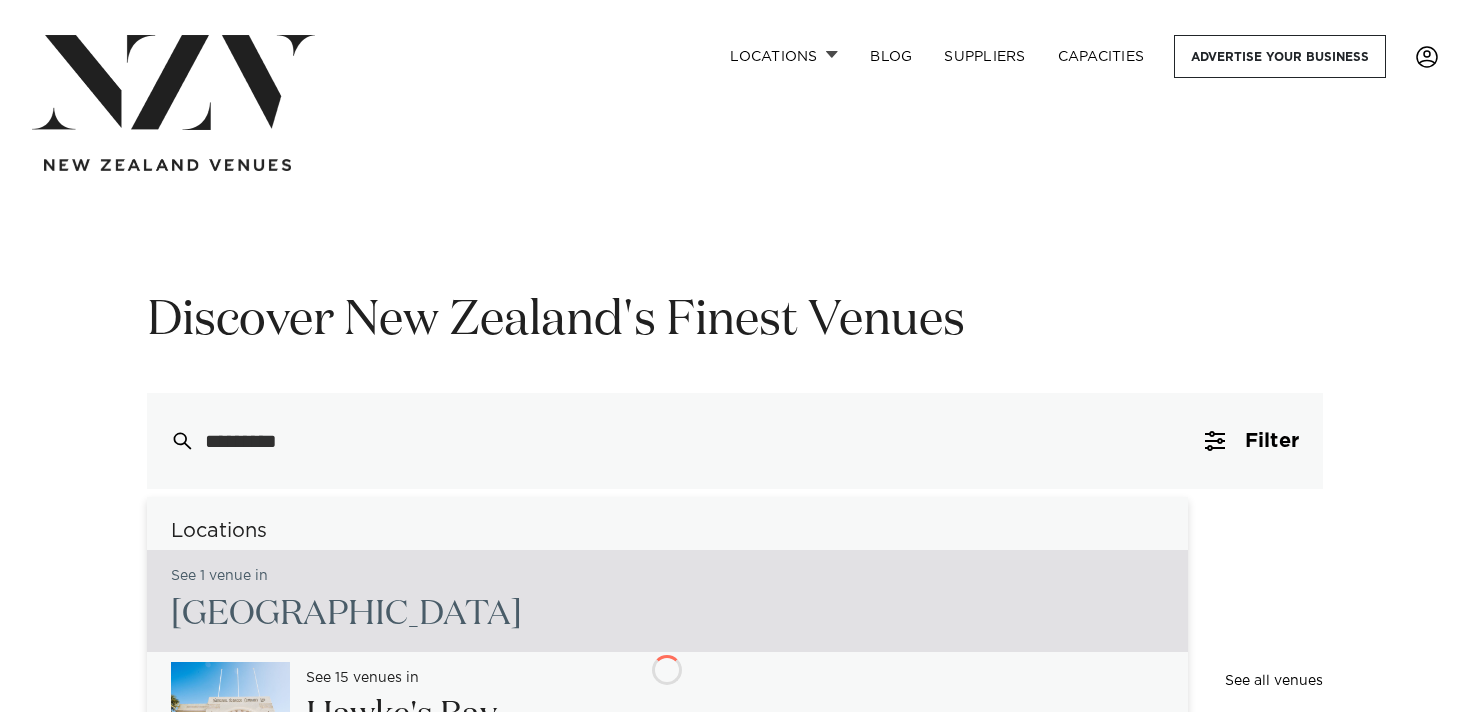 type on "**********" 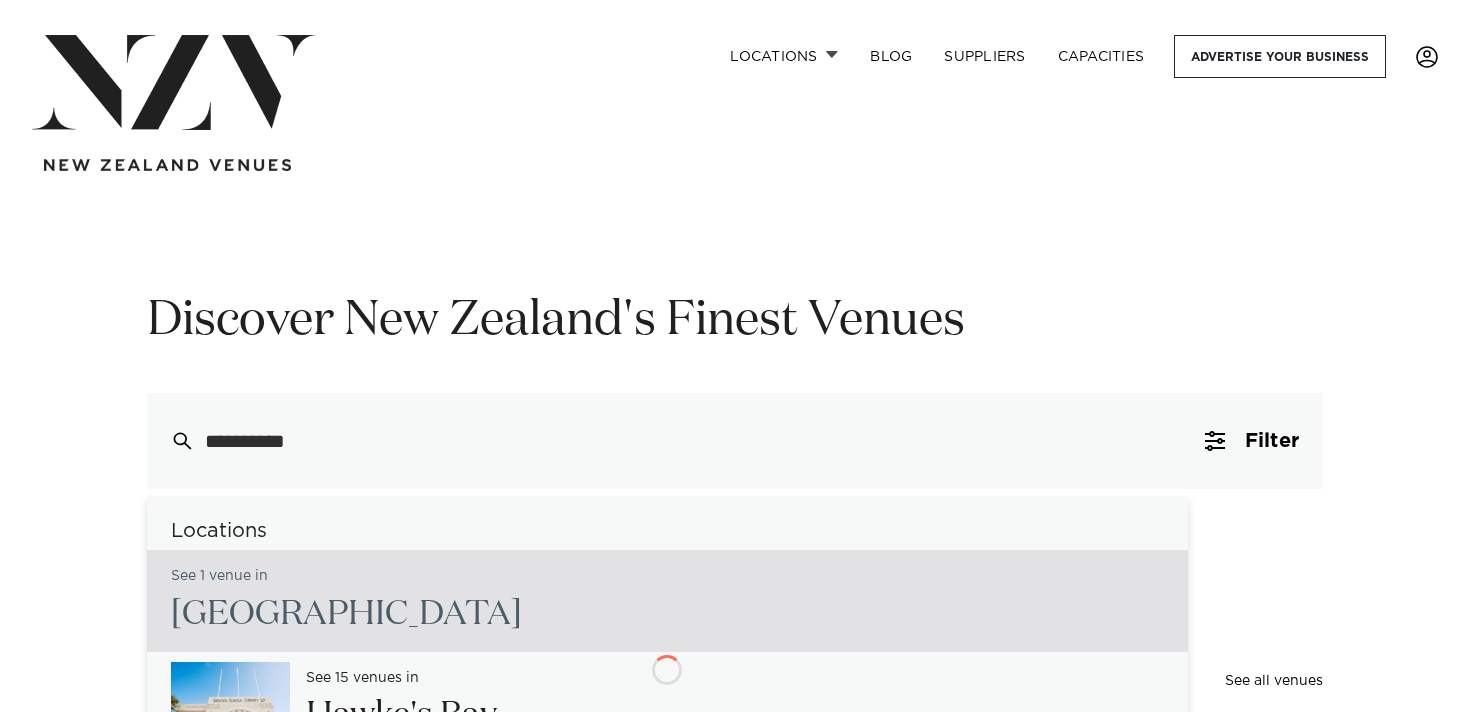 type on "**********" 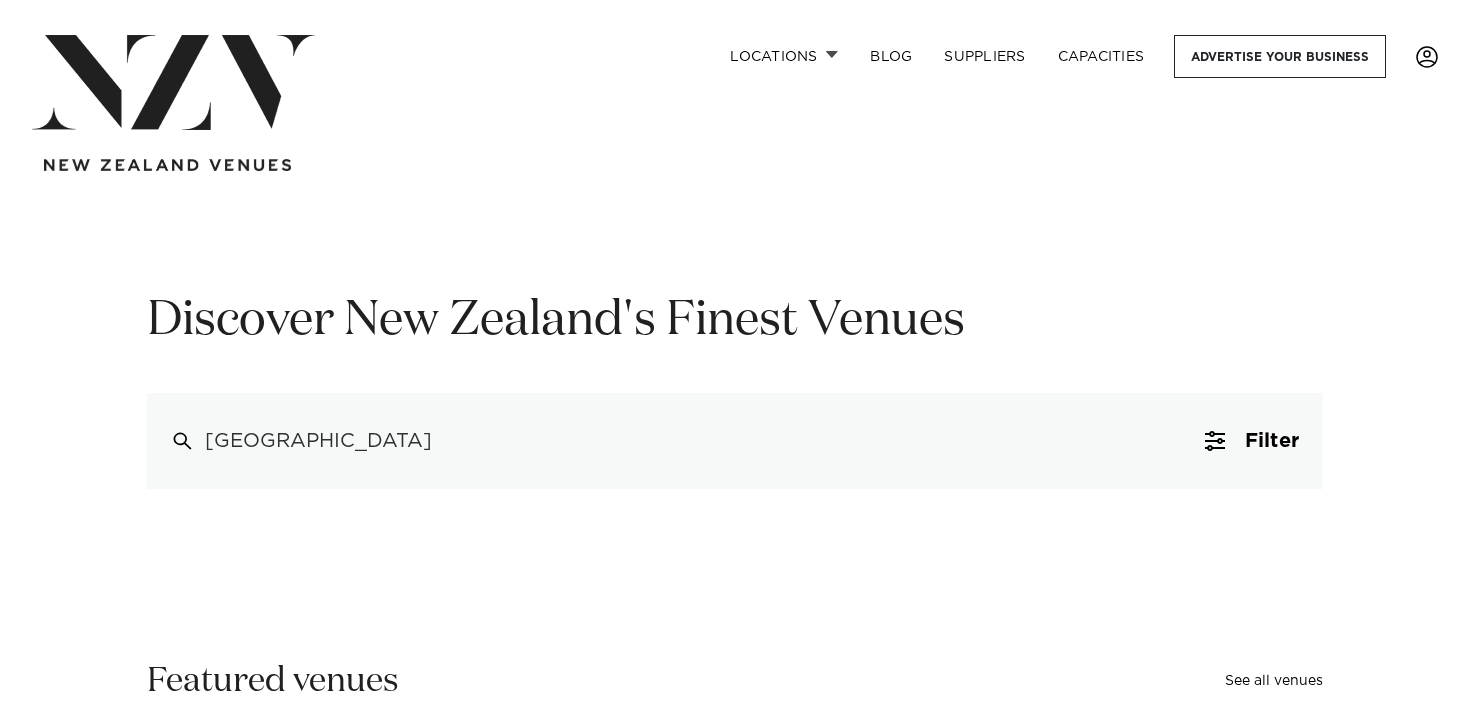 drag, startPoint x: 389, startPoint y: 439, endPoint x: 123, endPoint y: 439, distance: 266 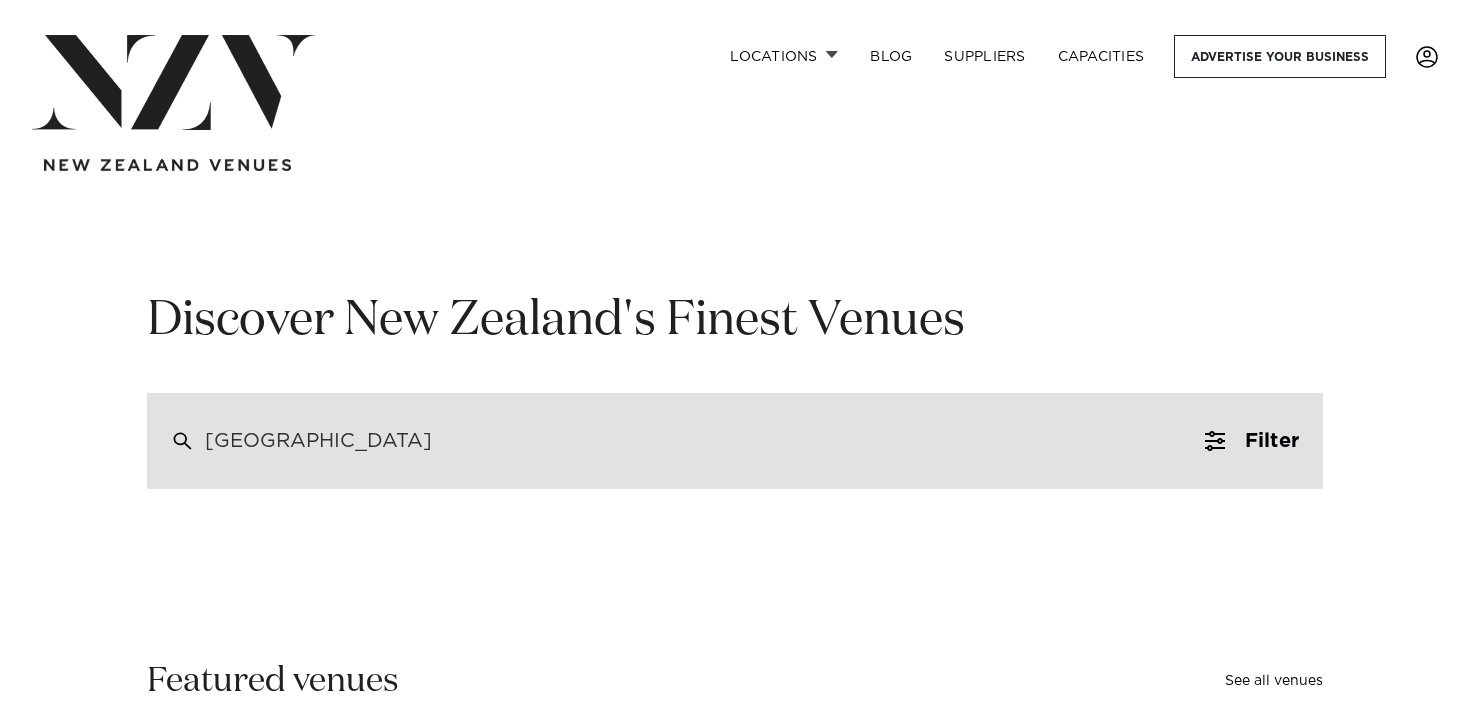 click on "Bucklands Beach" at bounding box center (318, 441) 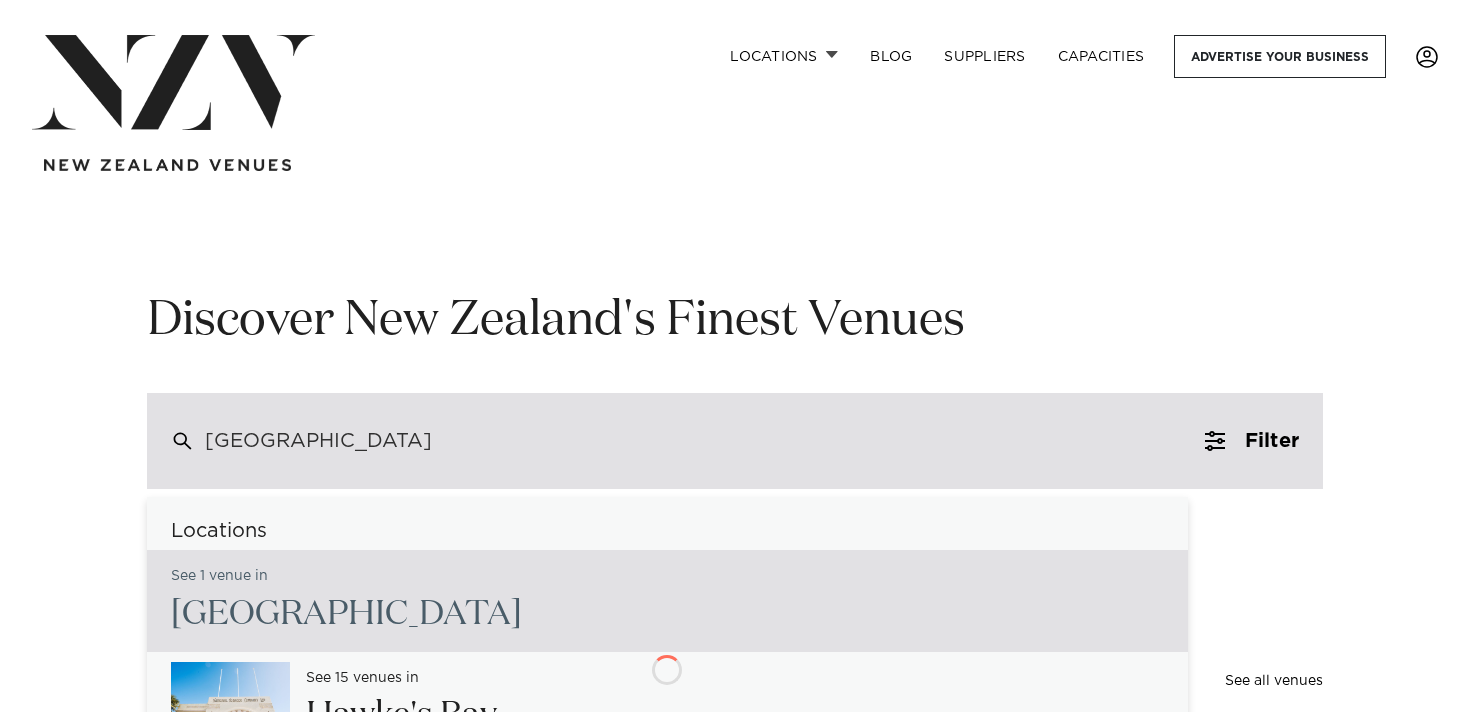drag, startPoint x: 374, startPoint y: 440, endPoint x: 197, endPoint y: 441, distance: 177.00282 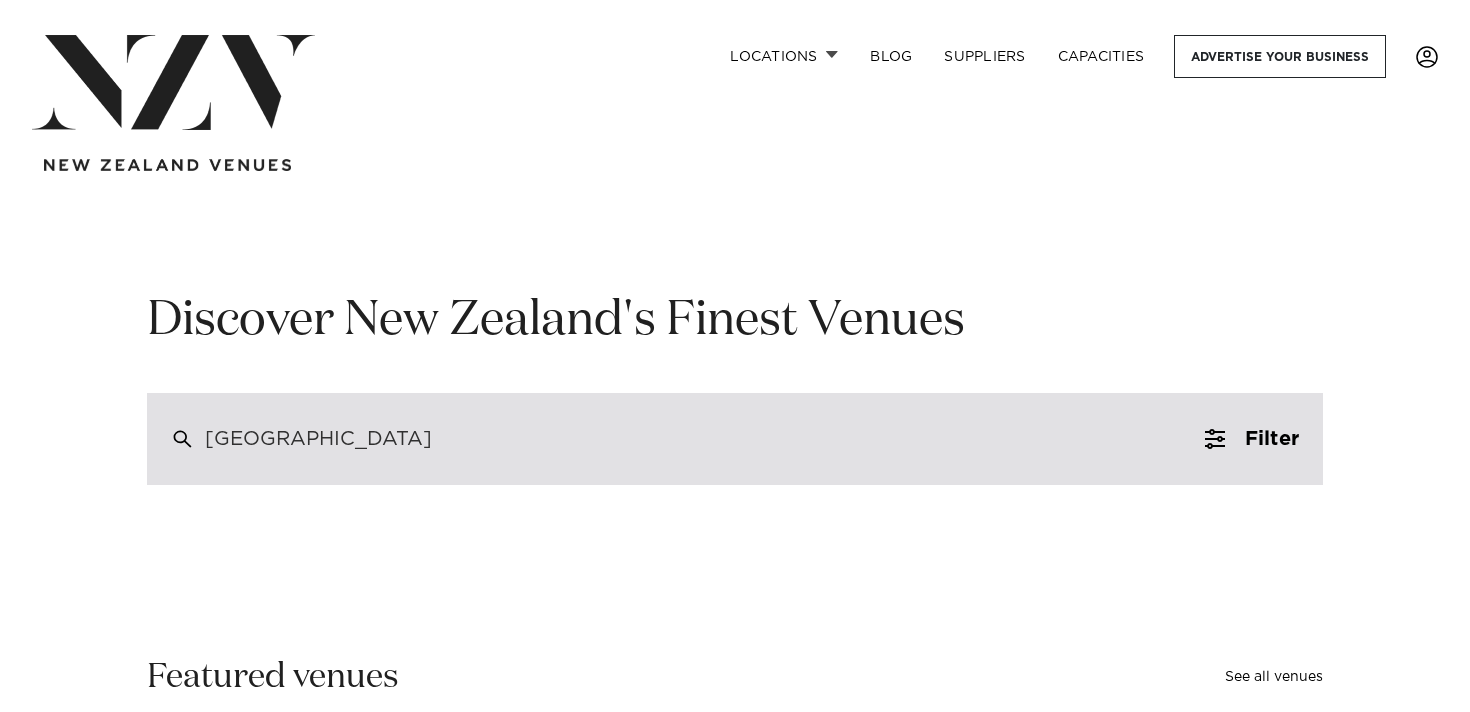 click on "Bucklands Beach" at bounding box center (735, 439) 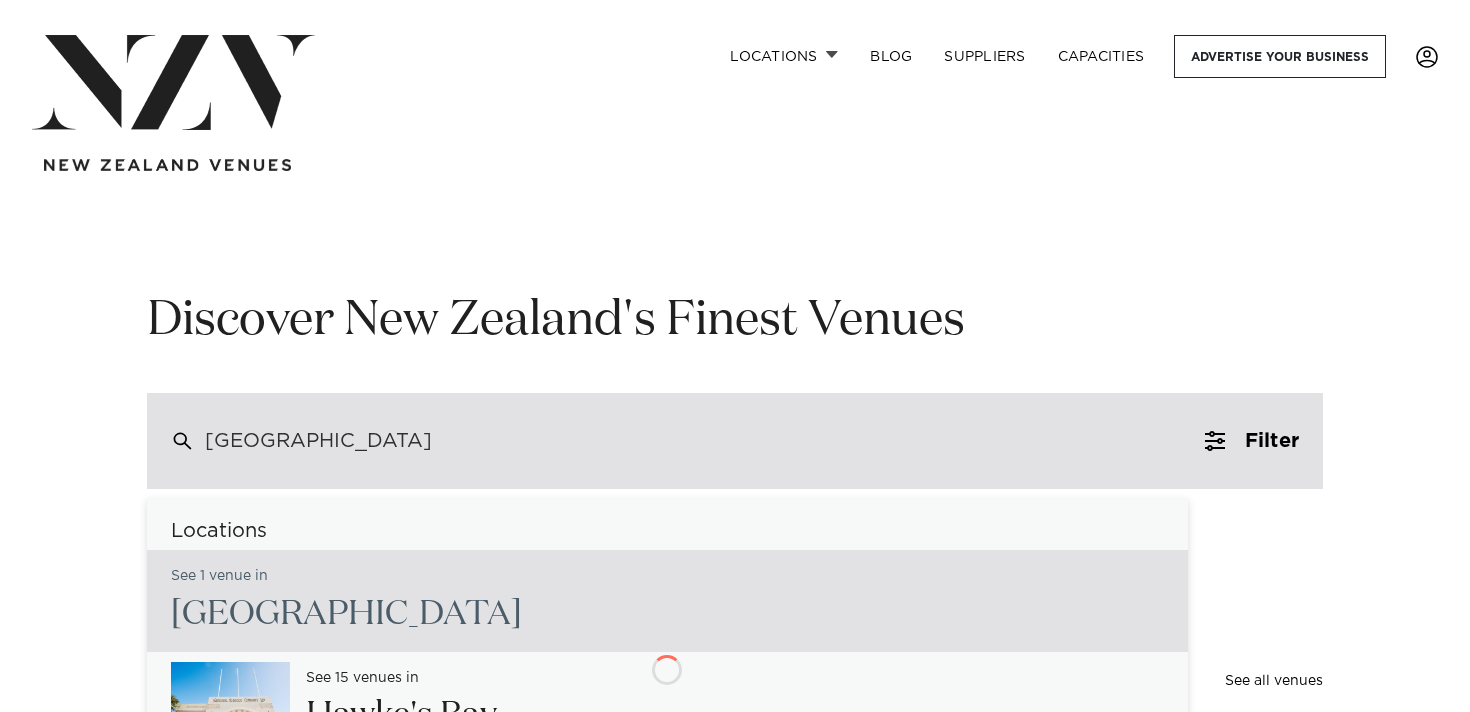 drag, startPoint x: 380, startPoint y: 436, endPoint x: 202, endPoint y: 435, distance: 178.0028 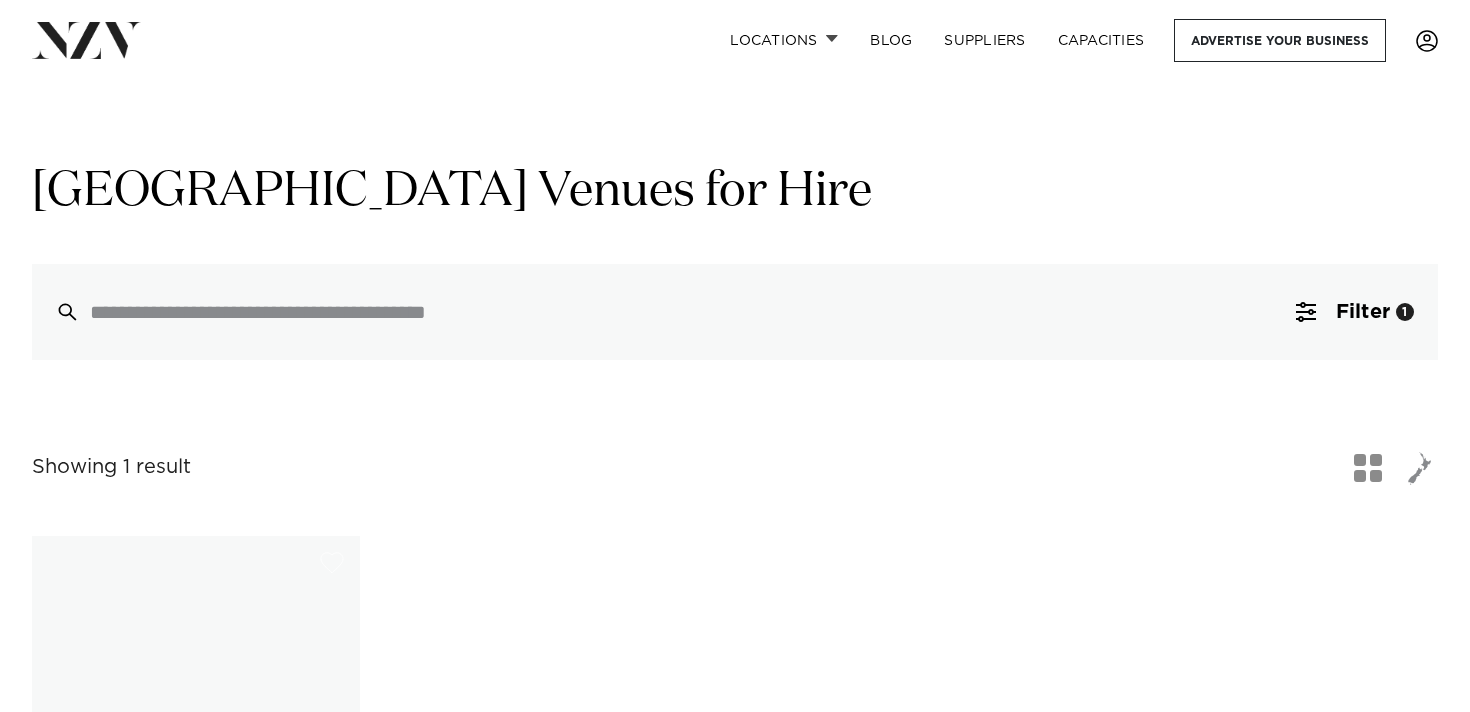 scroll, scrollTop: 0, scrollLeft: 0, axis: both 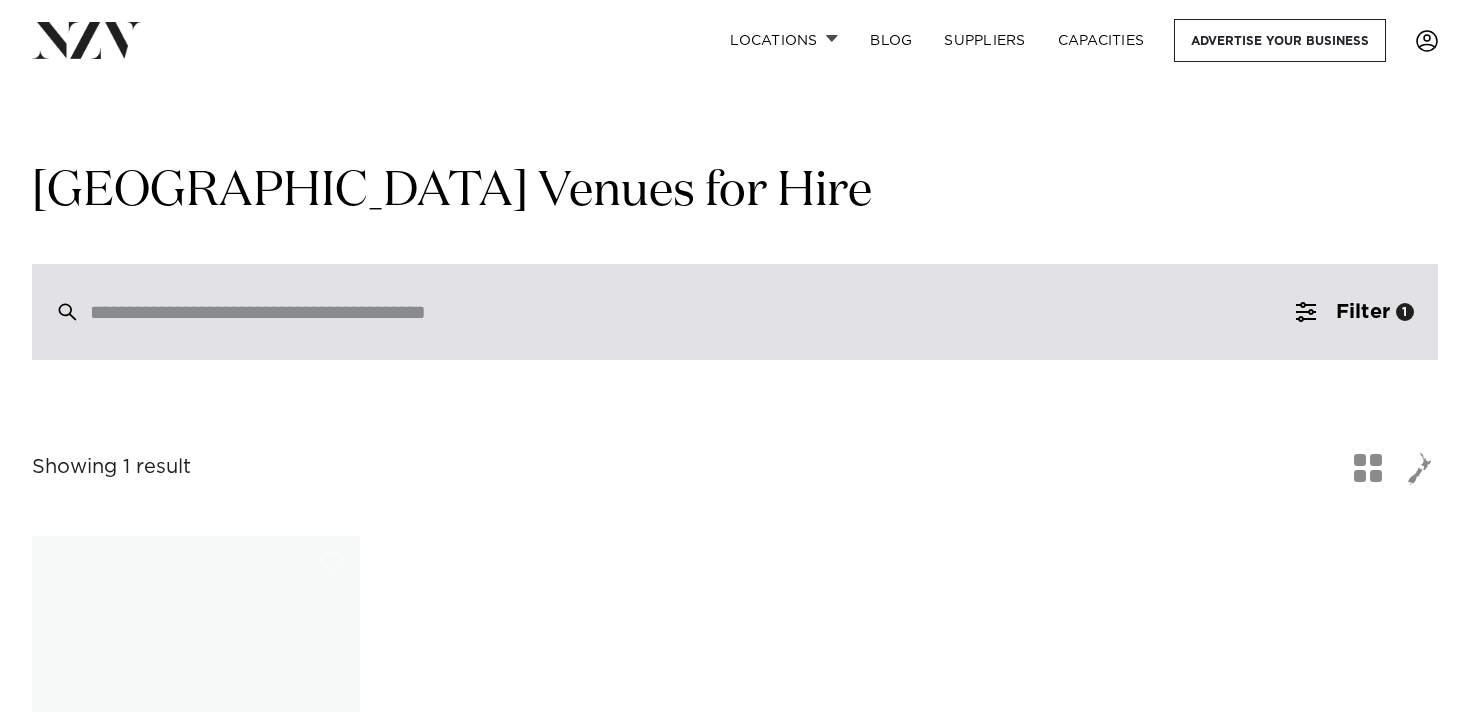 click at bounding box center [692, 312] 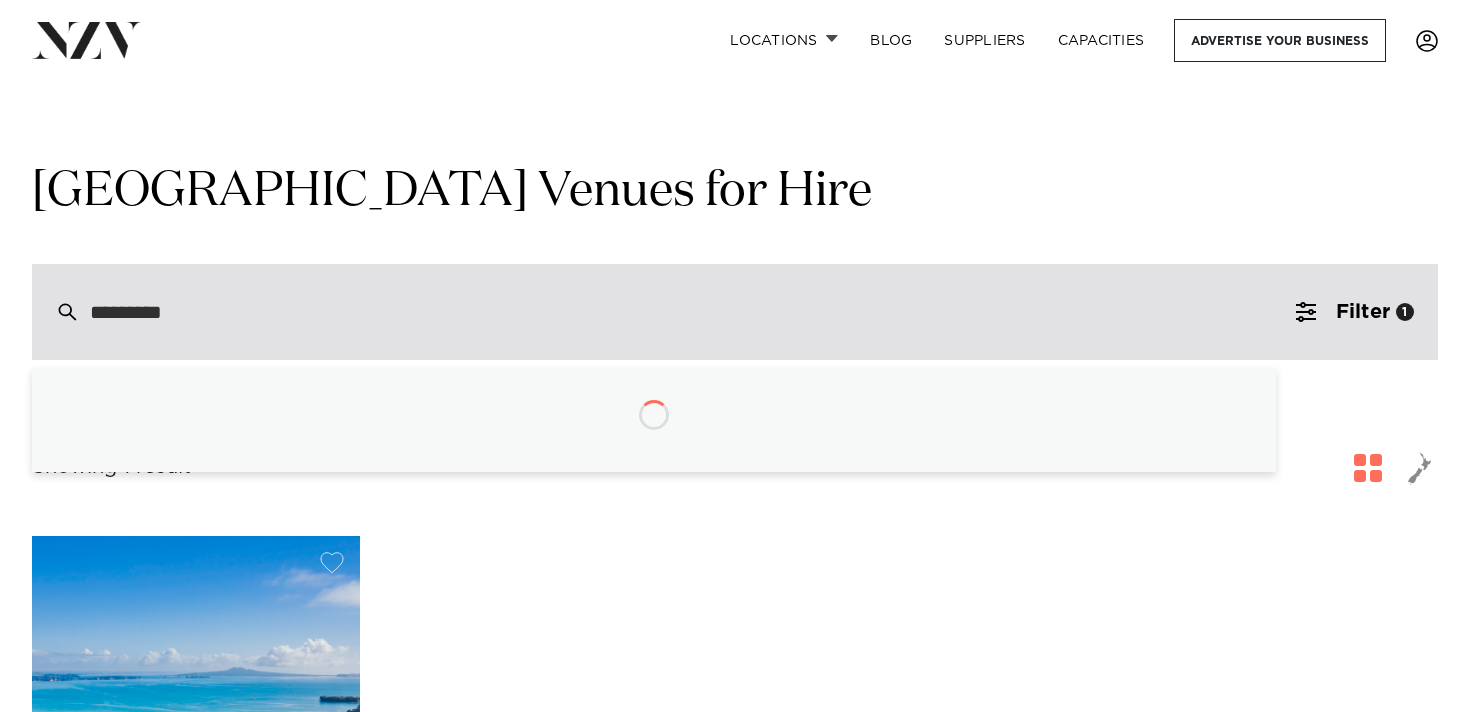 type on "**********" 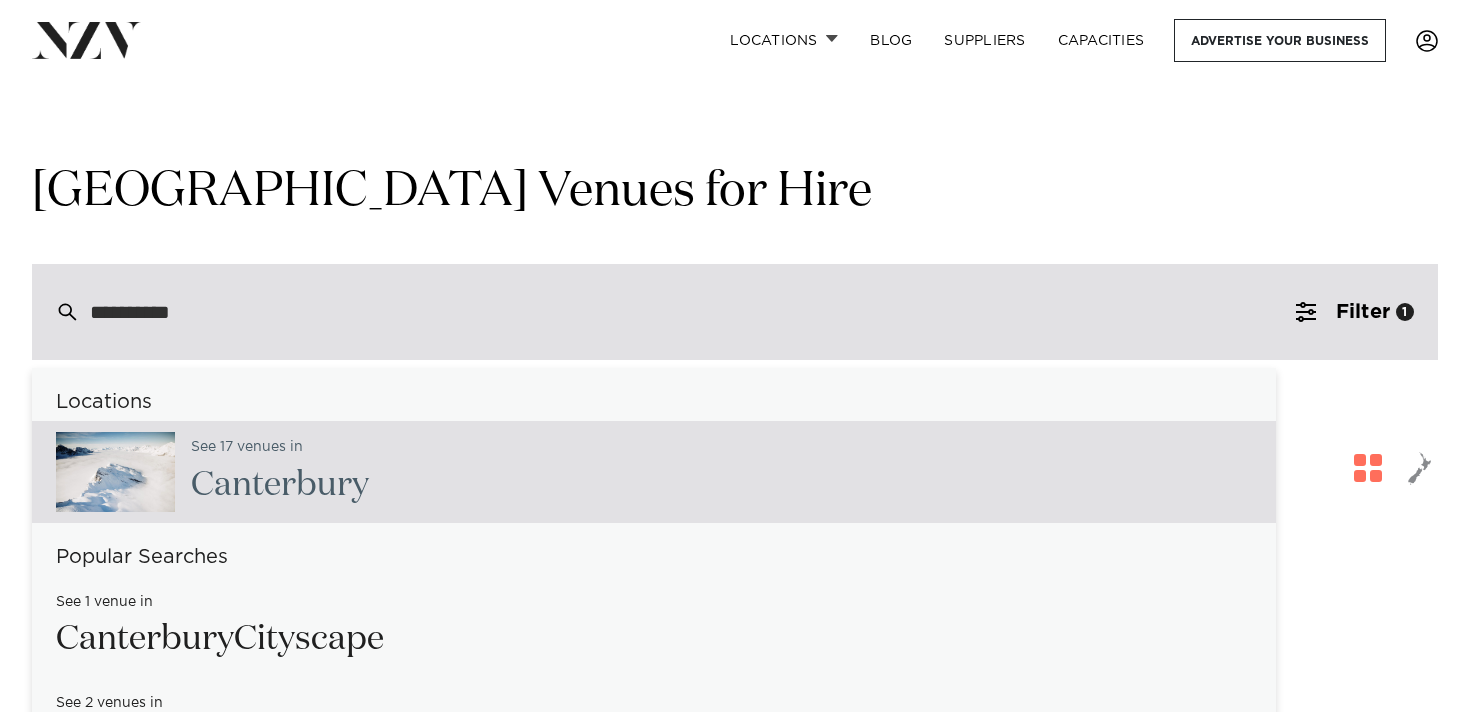 click on "Canterbury" 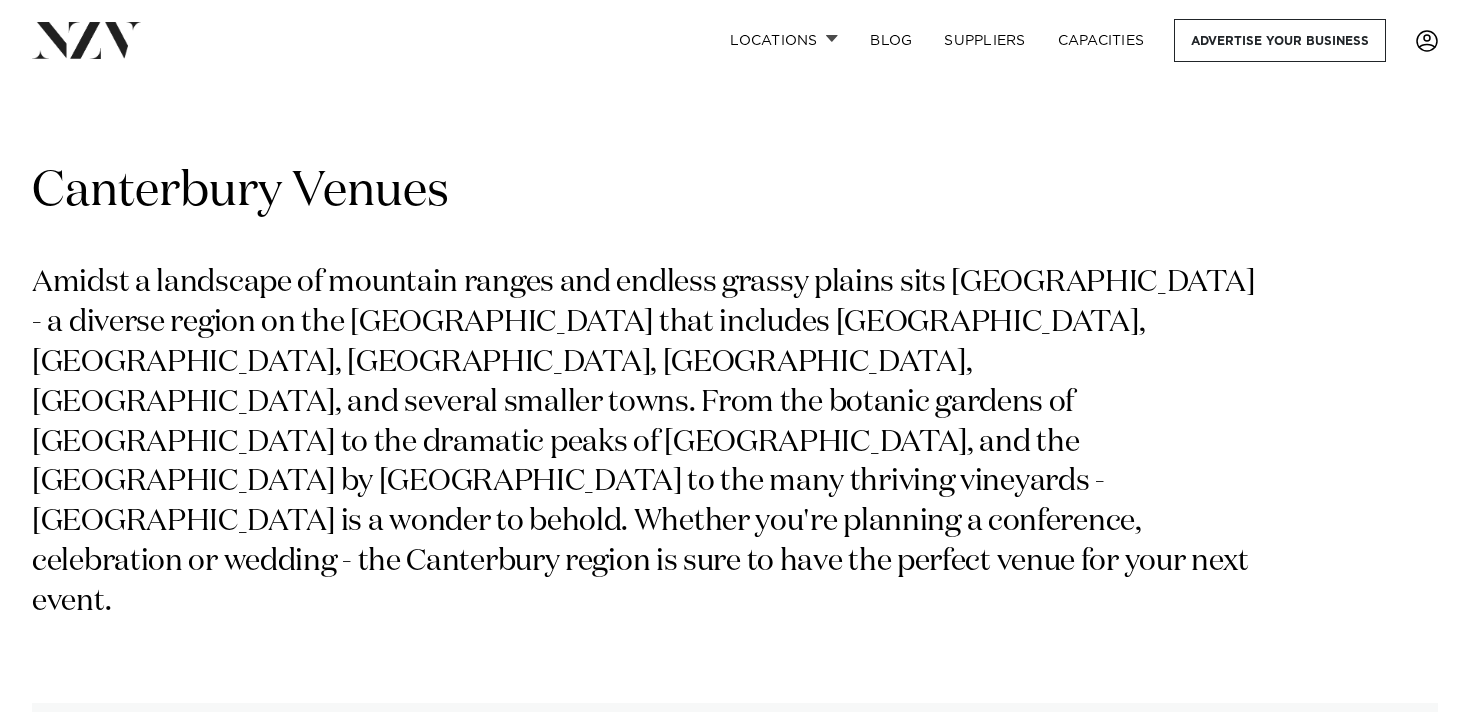scroll, scrollTop: 259, scrollLeft: 0, axis: vertical 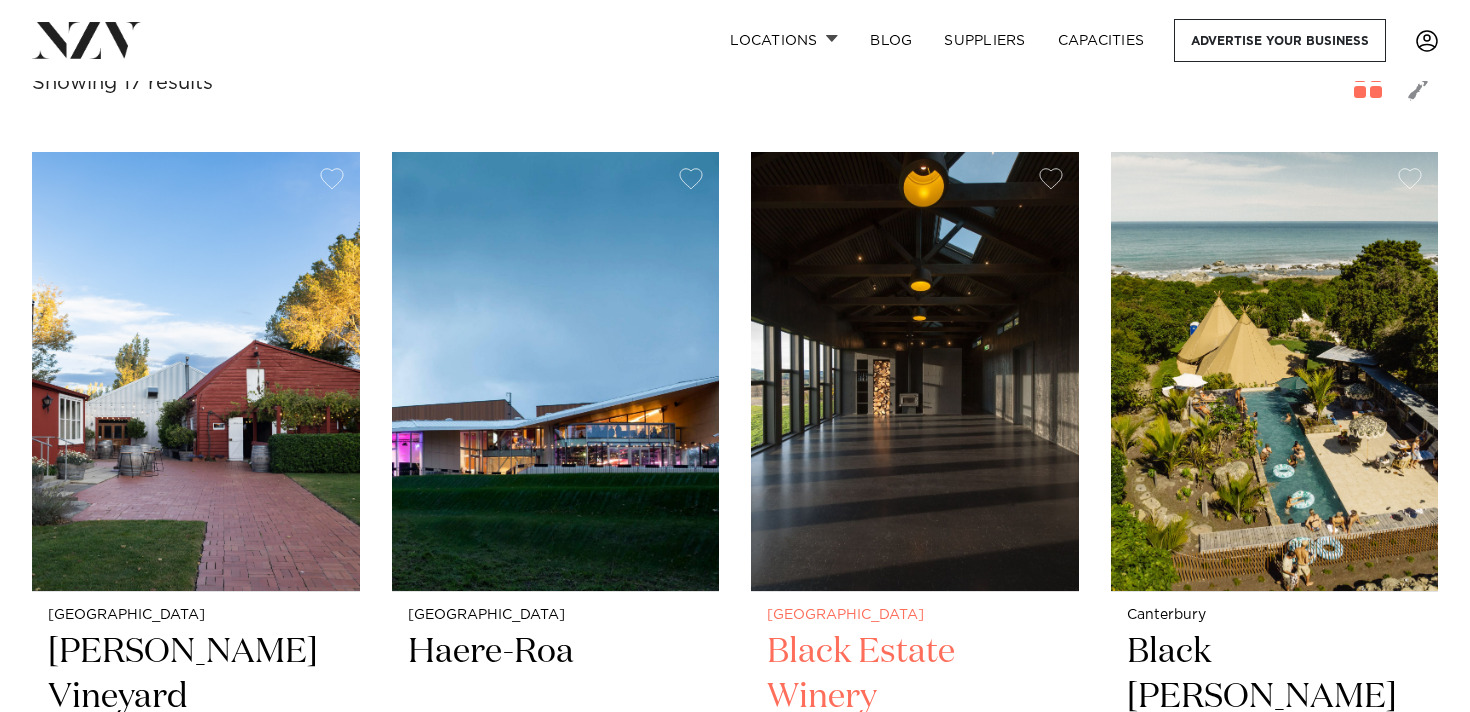 click at bounding box center [915, 371] 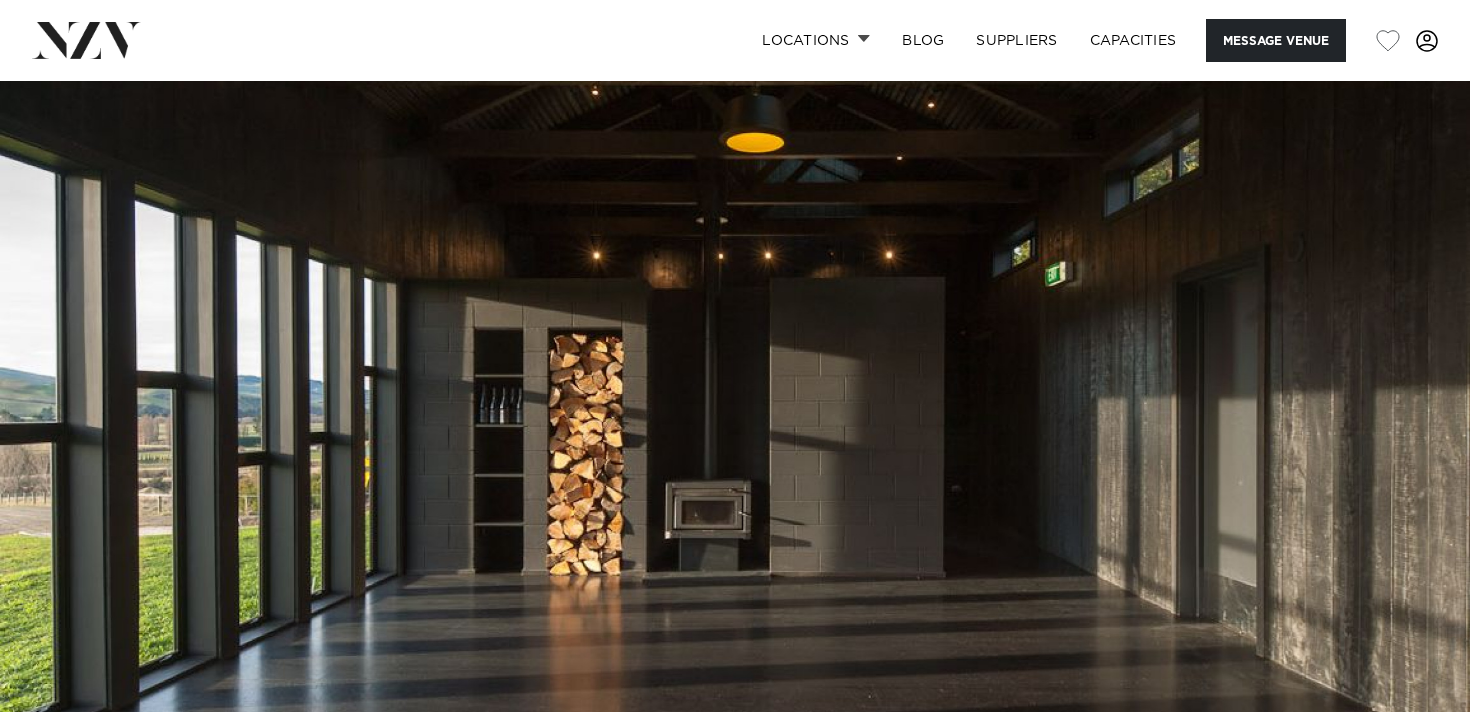 scroll, scrollTop: 0, scrollLeft: 0, axis: both 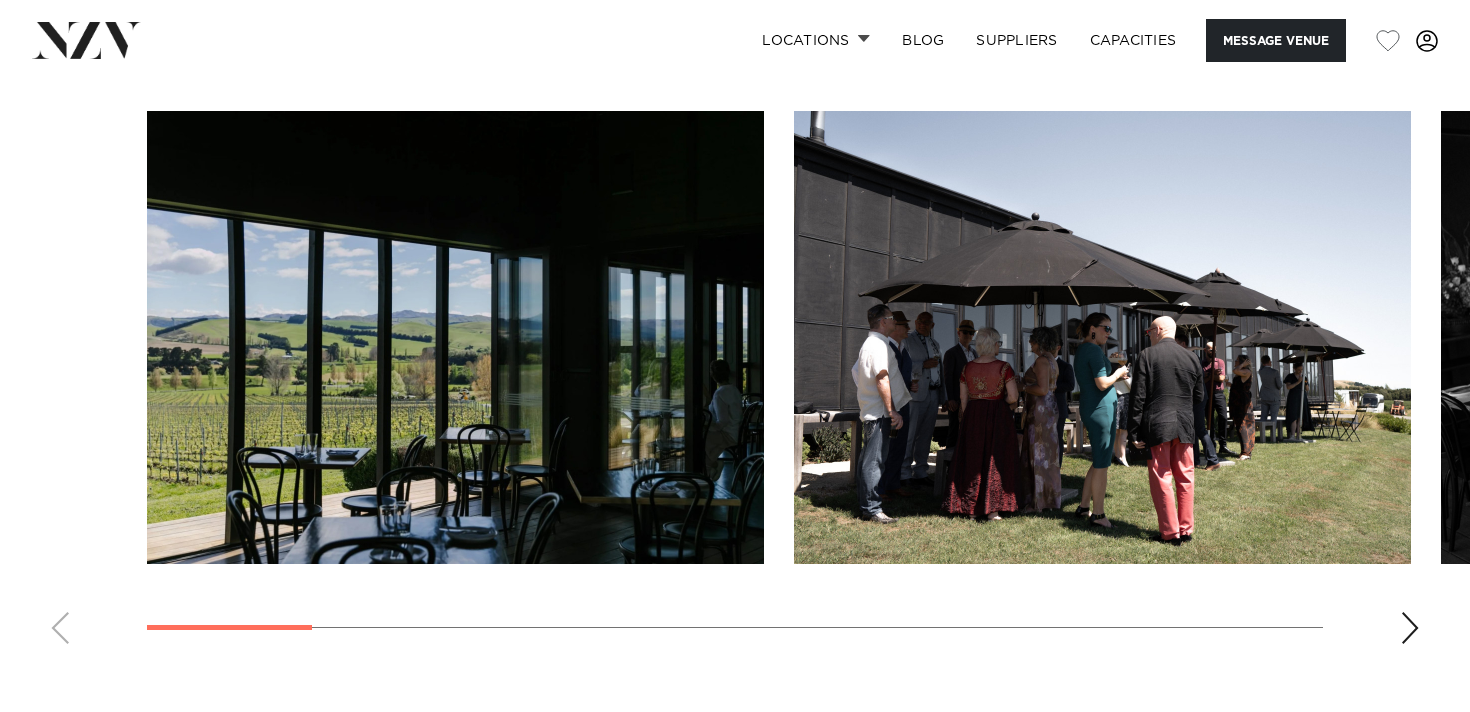 click at bounding box center (1410, 628) 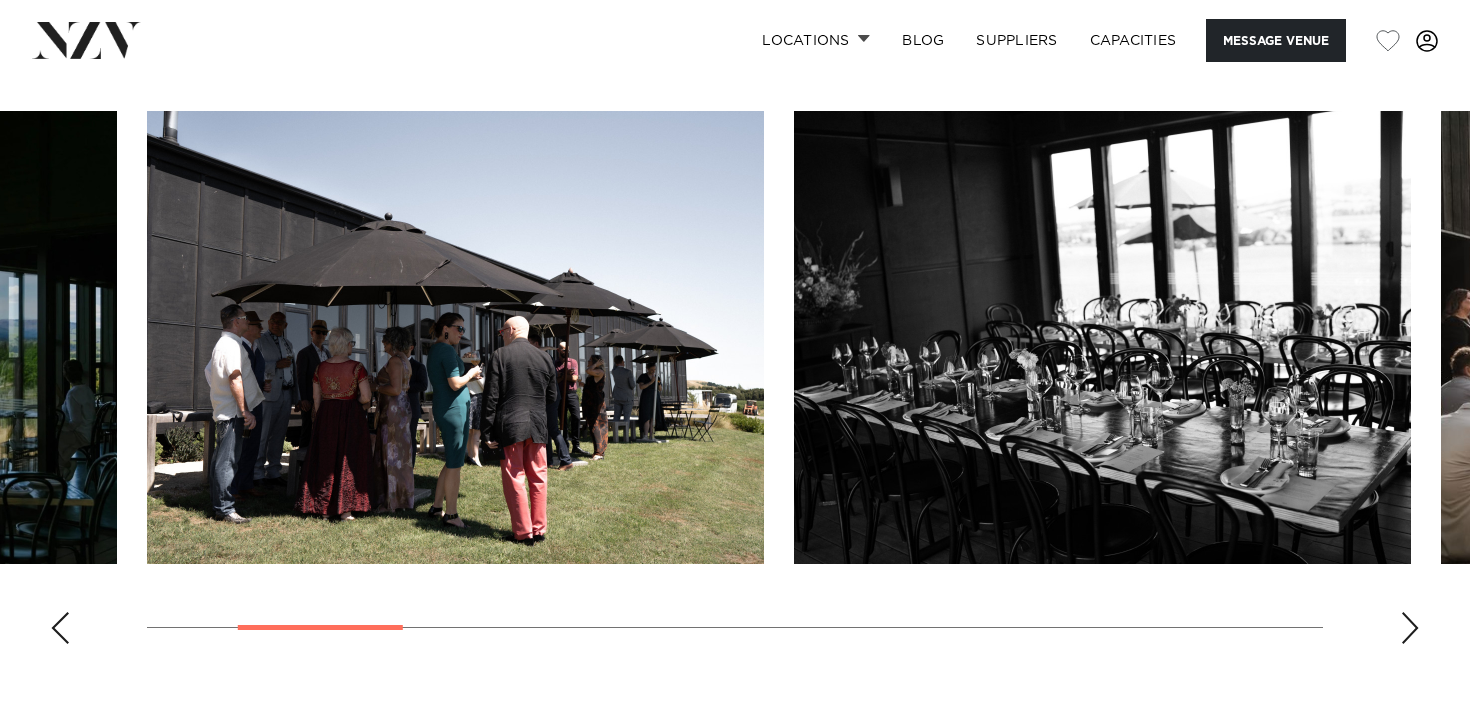 click at bounding box center (1410, 628) 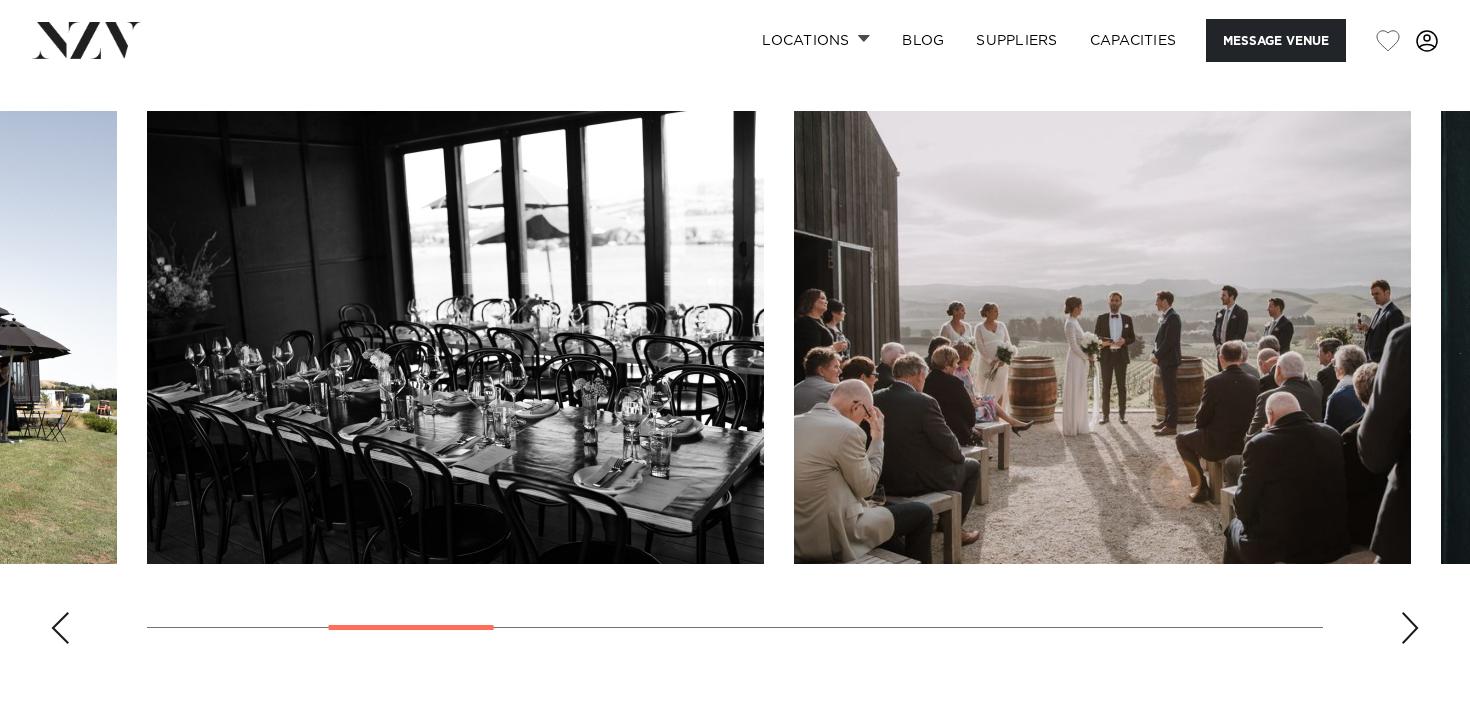 click at bounding box center (1410, 628) 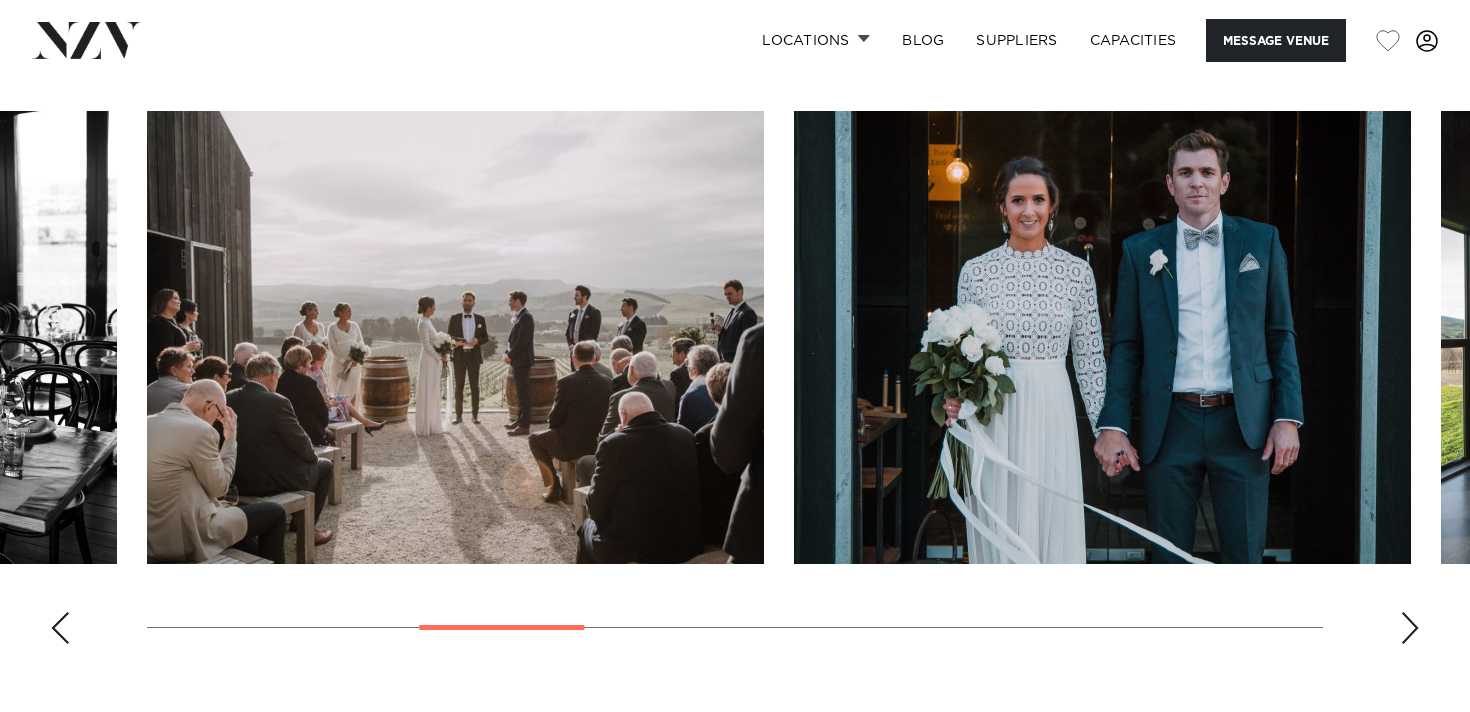 click at bounding box center [1410, 628] 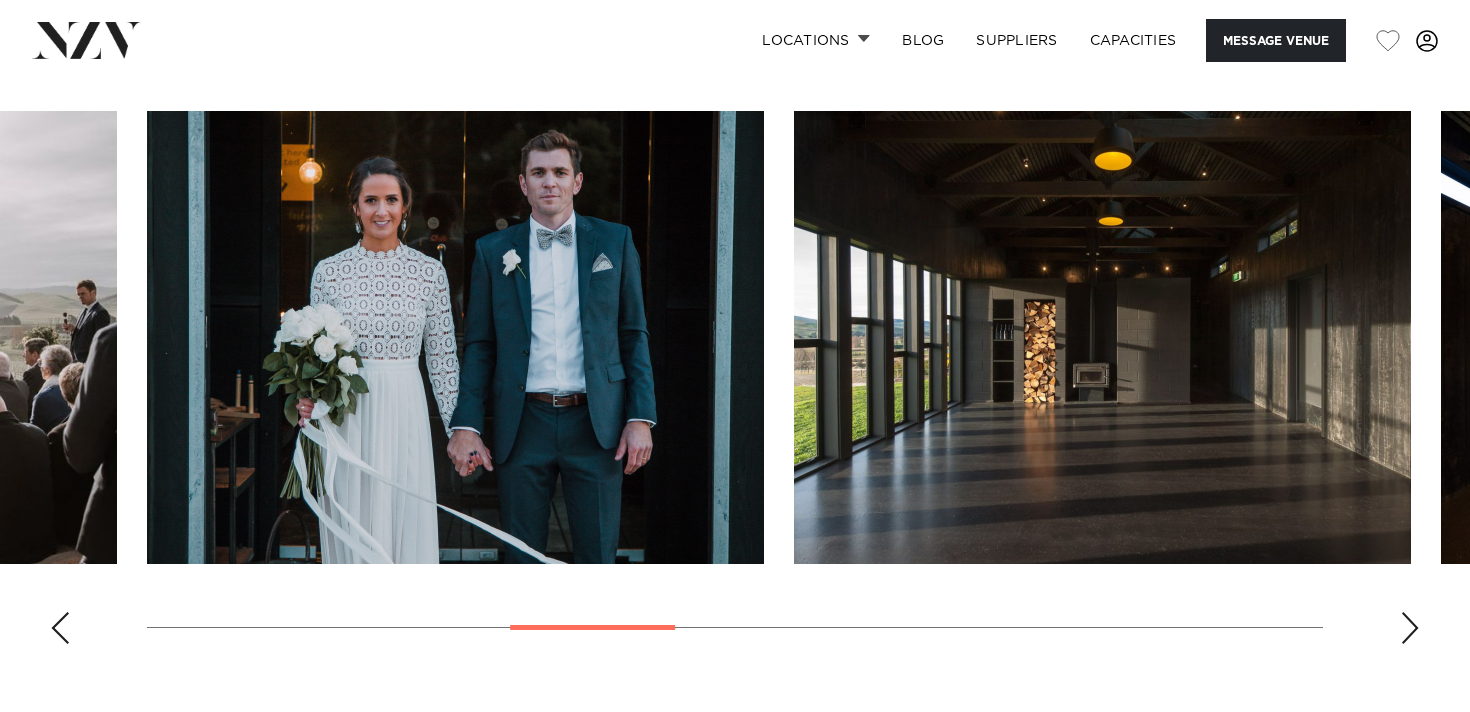 click at bounding box center [1410, 628] 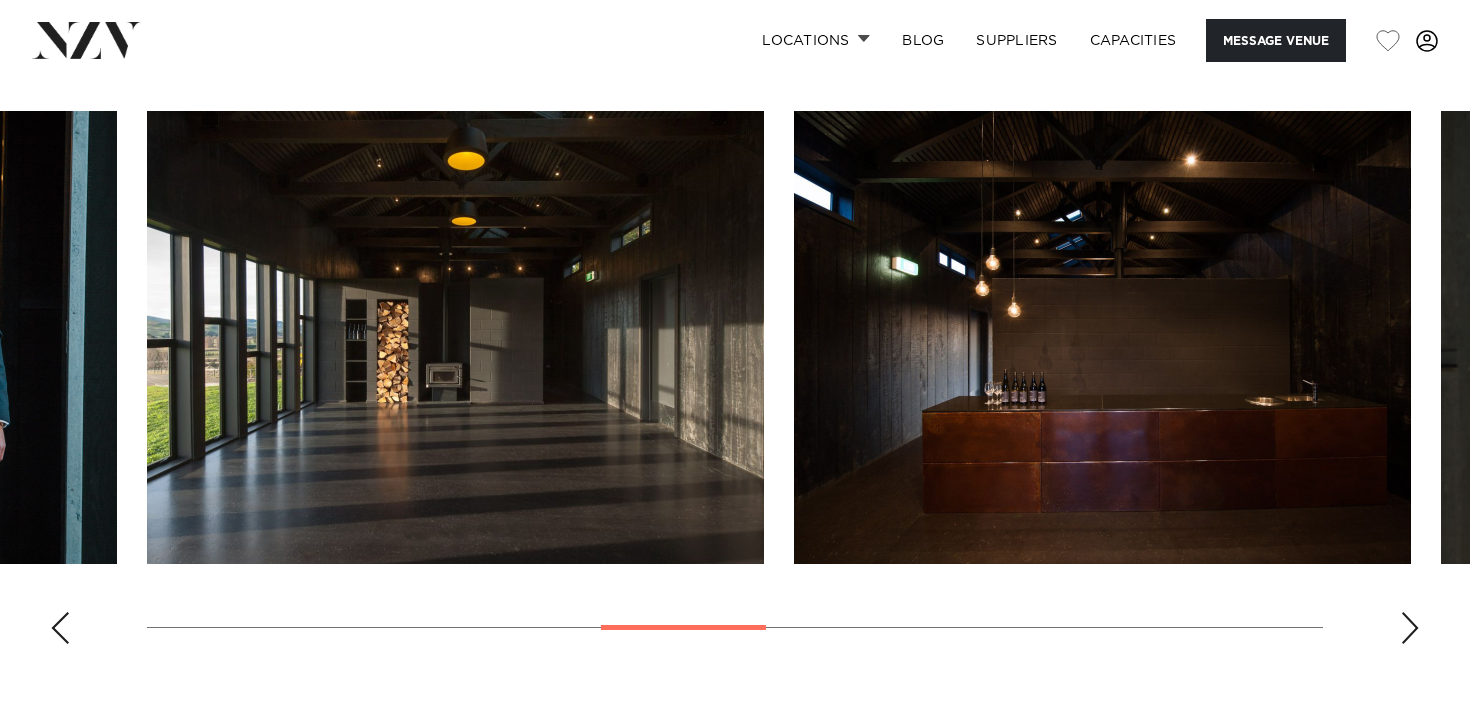 click at bounding box center (1410, 628) 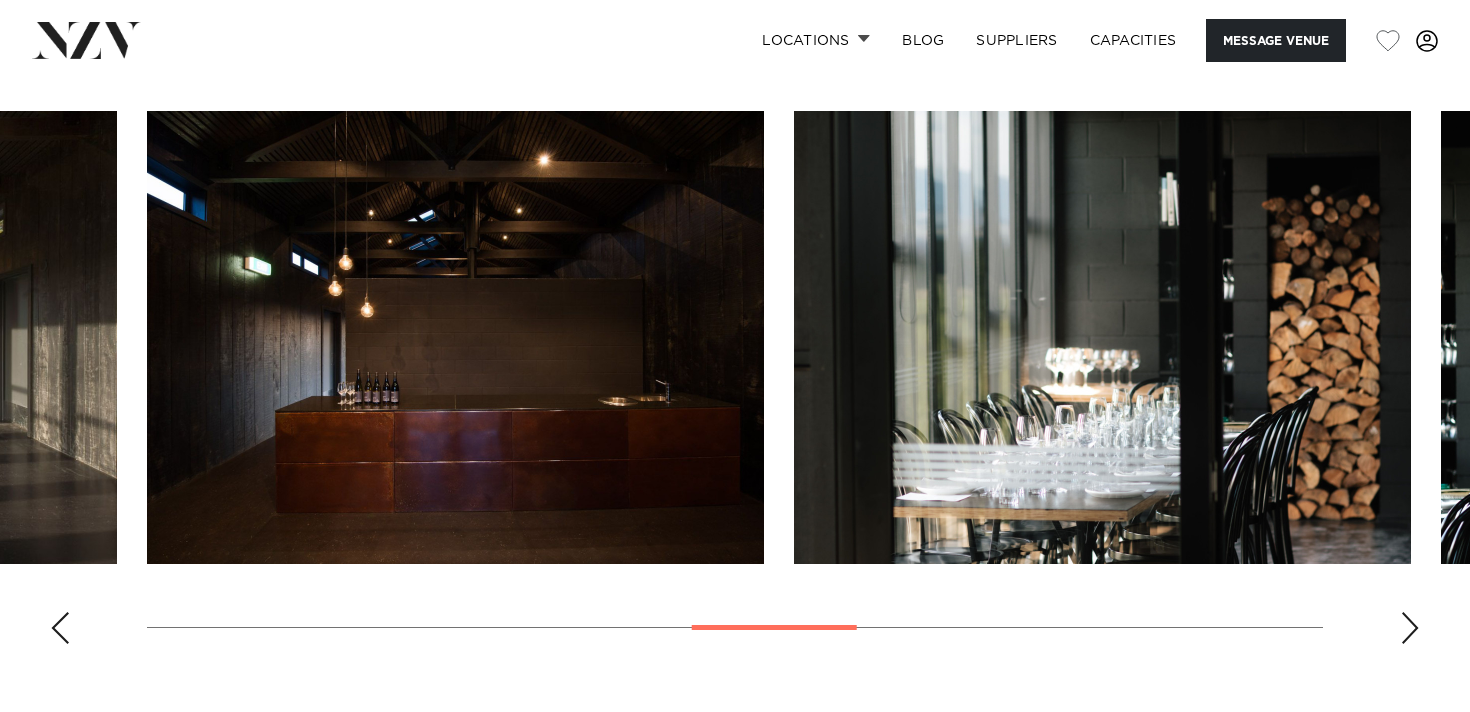 click at bounding box center [1410, 628] 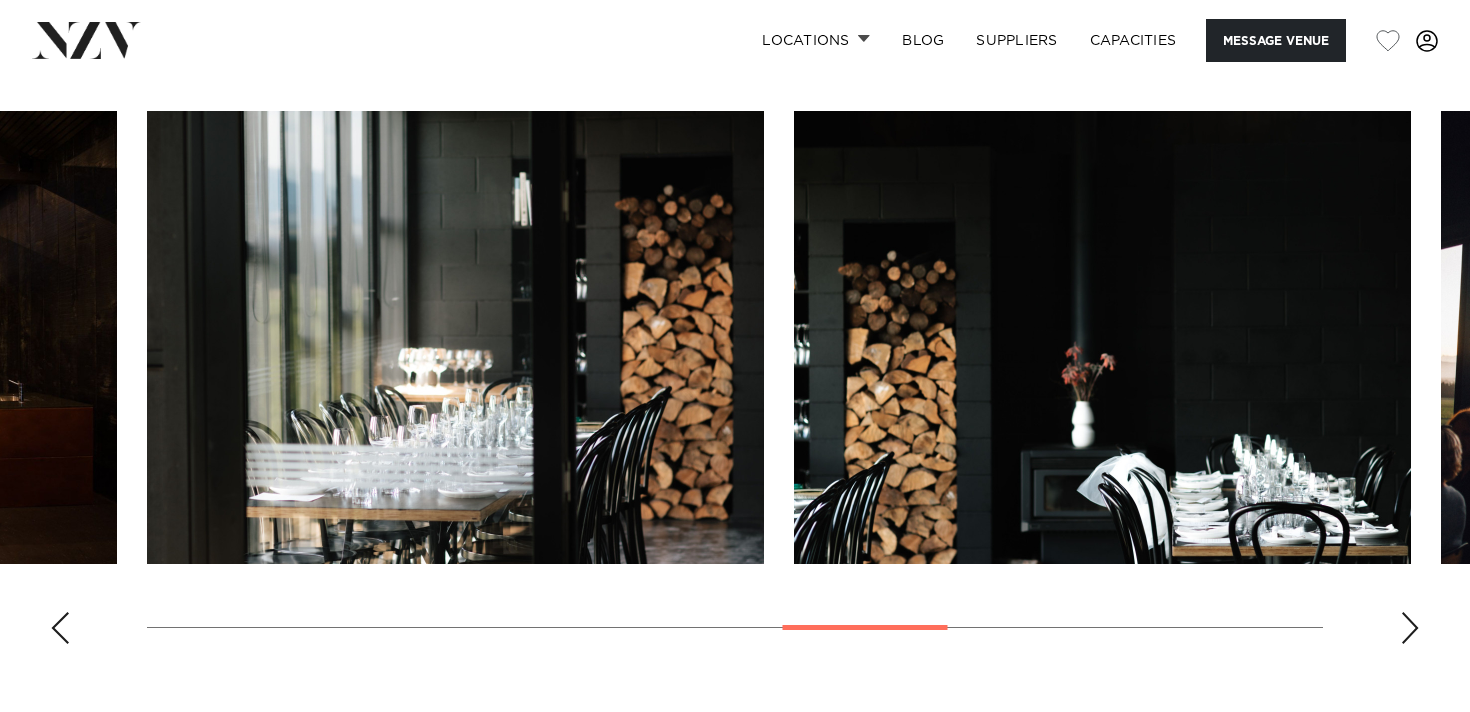 click at bounding box center (1410, 628) 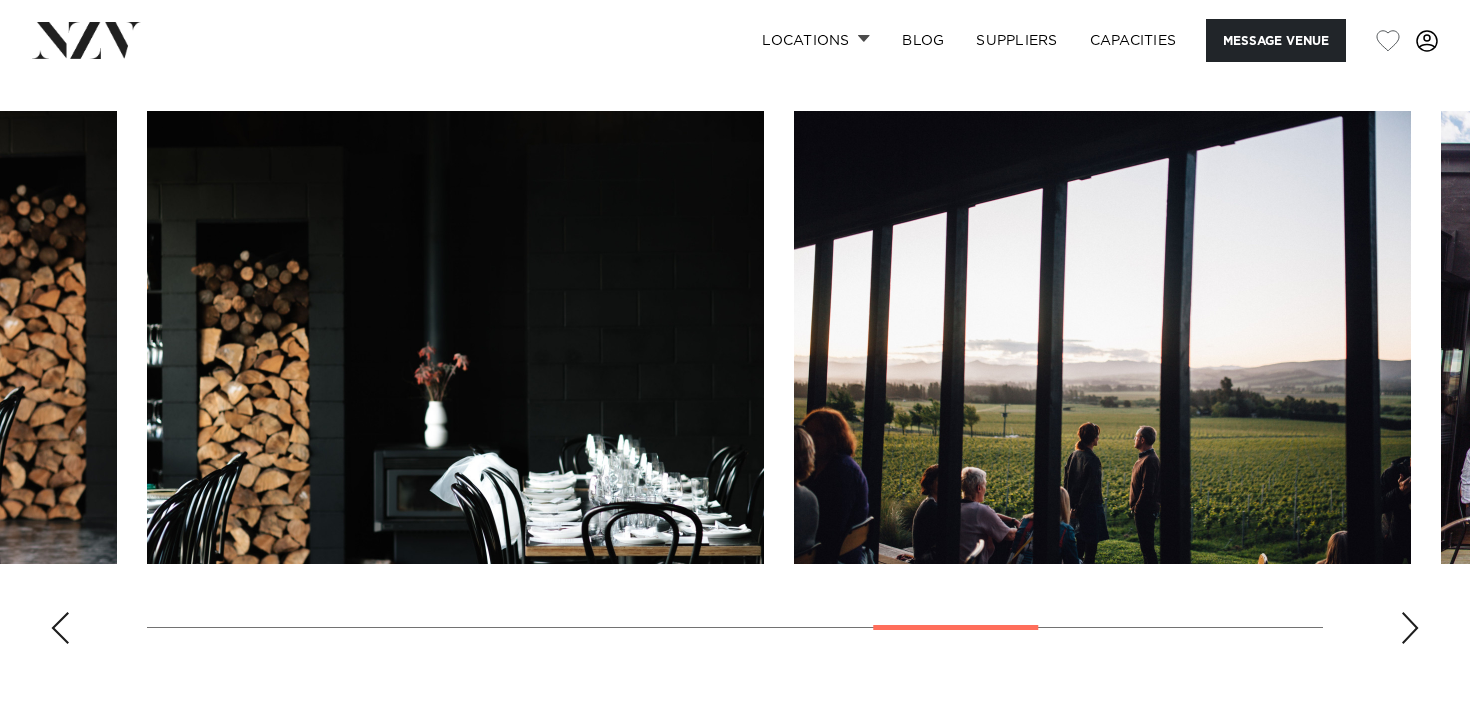 click at bounding box center [1410, 628] 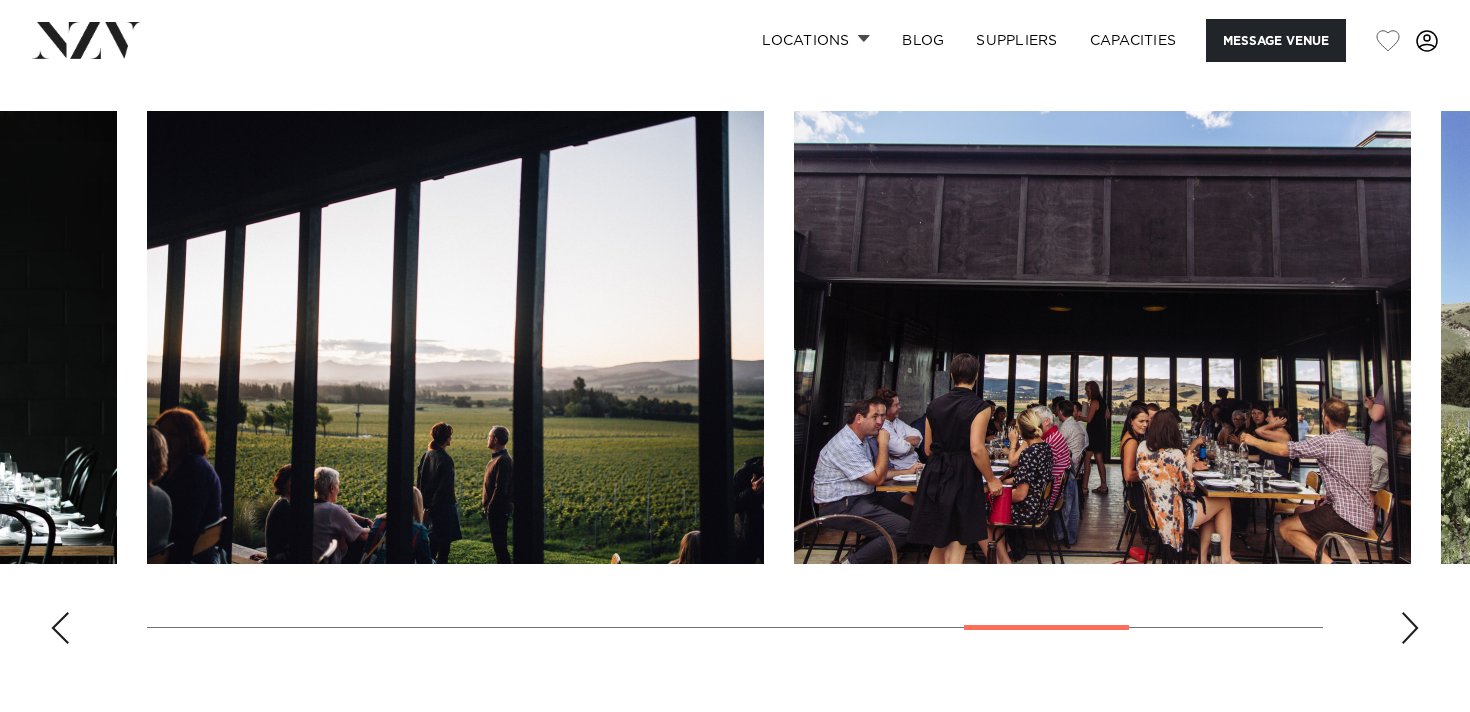 click at bounding box center [1410, 628] 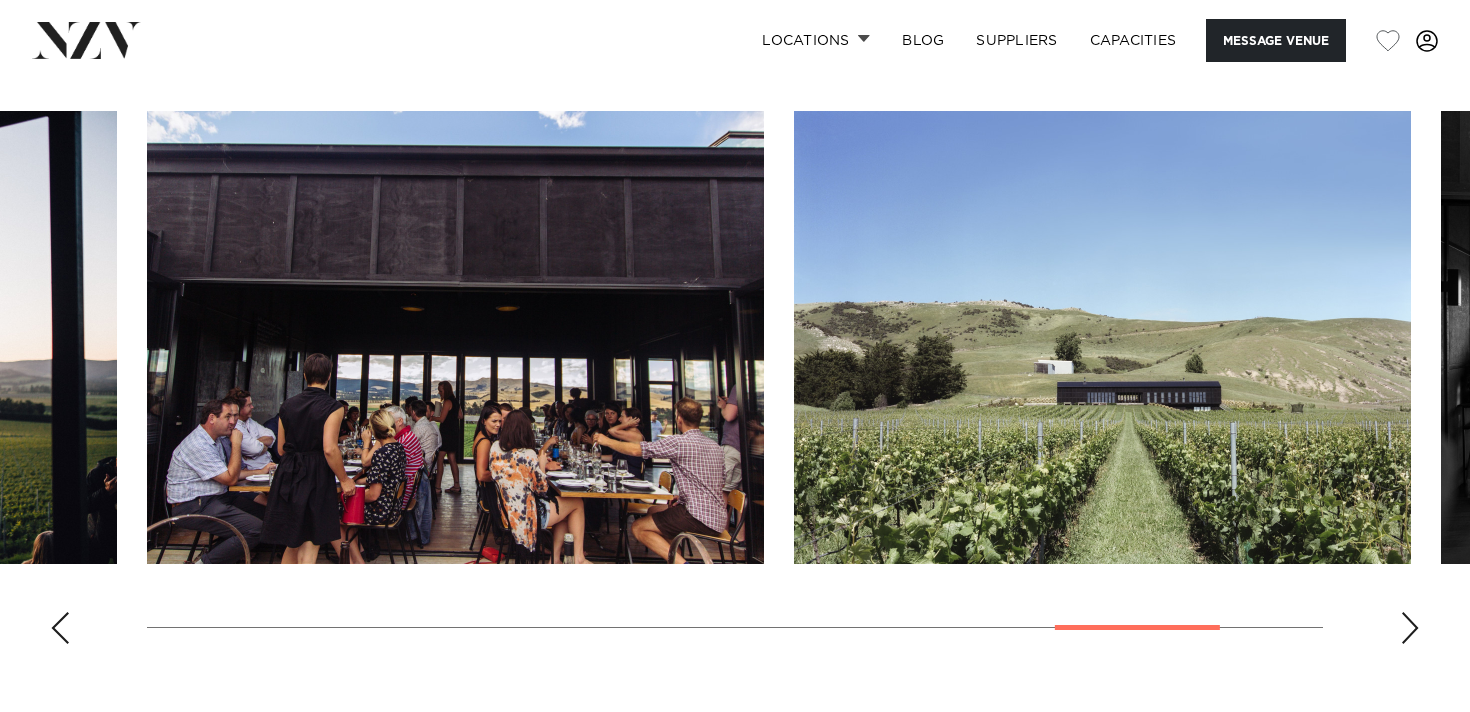click at bounding box center [1410, 628] 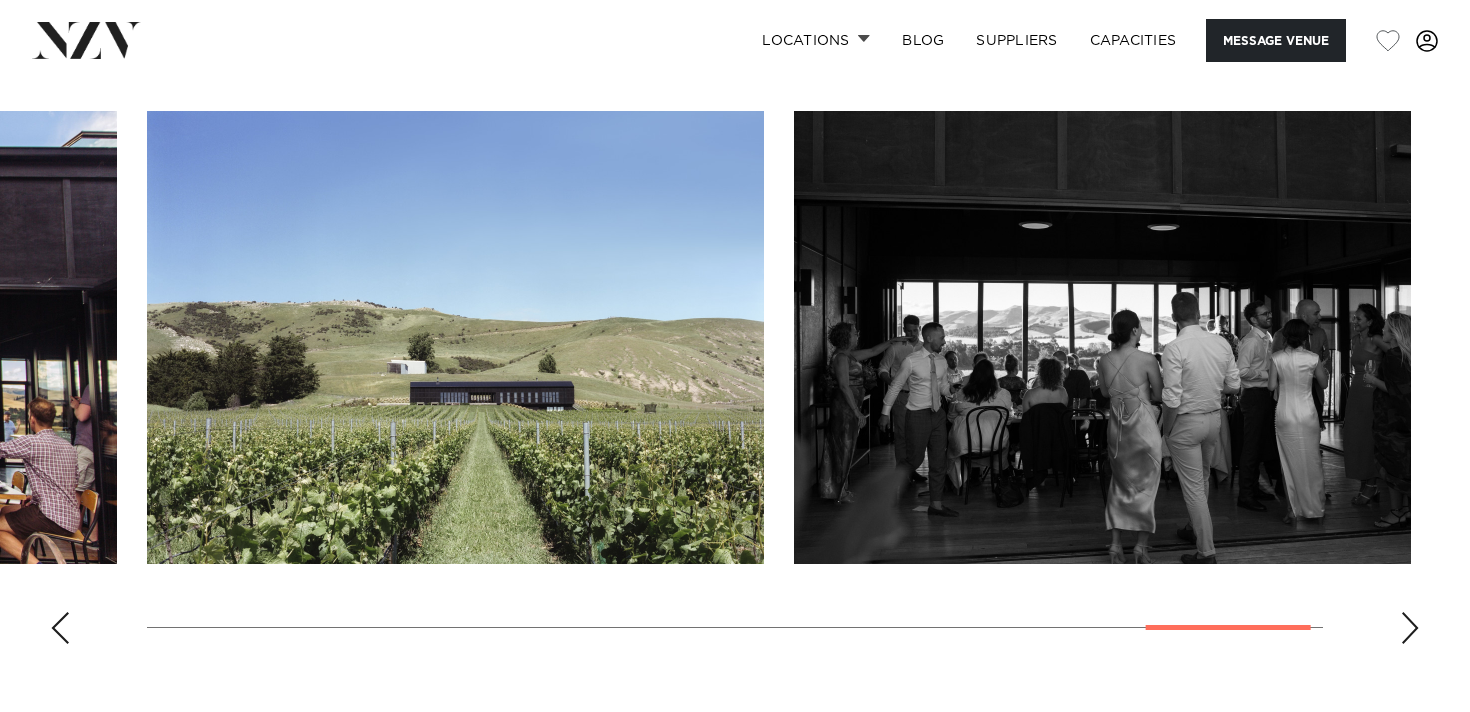 click at bounding box center (1410, 628) 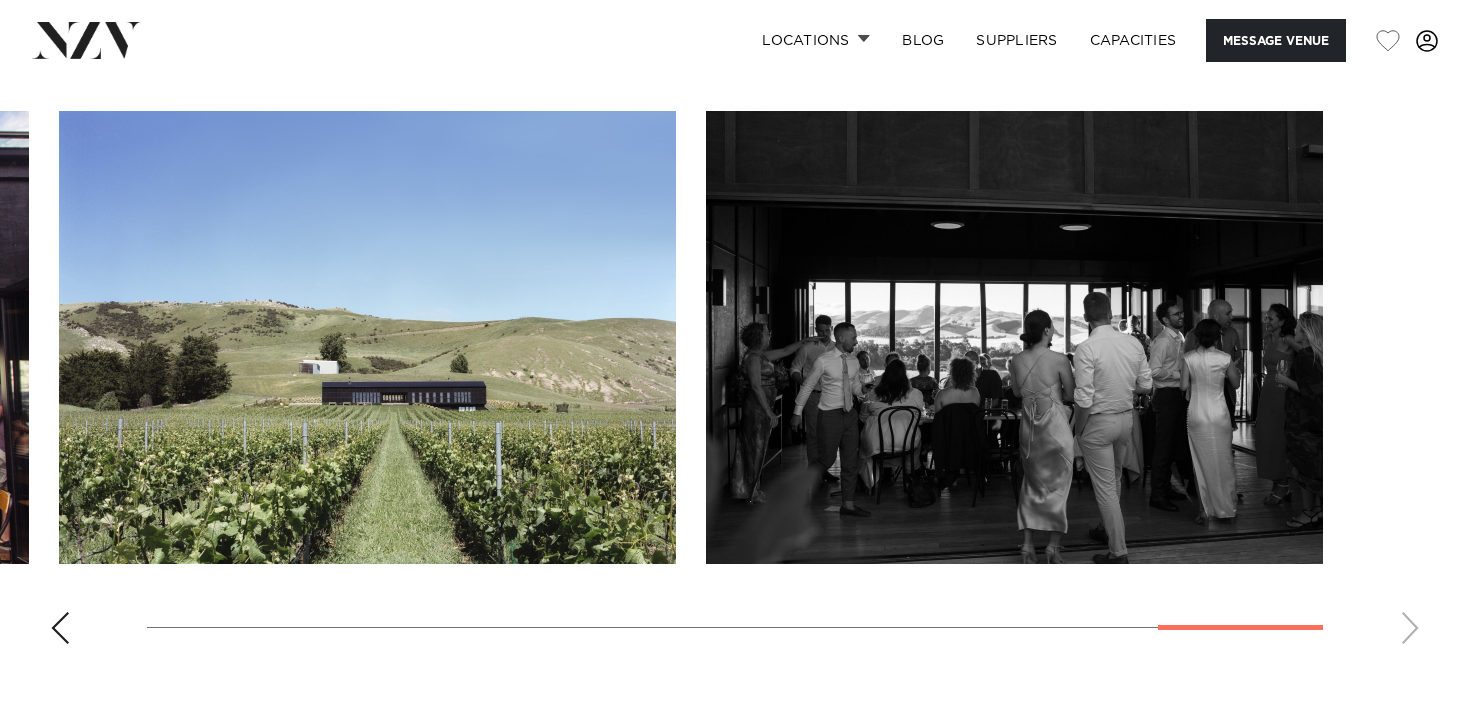 click at bounding box center (735, 385) 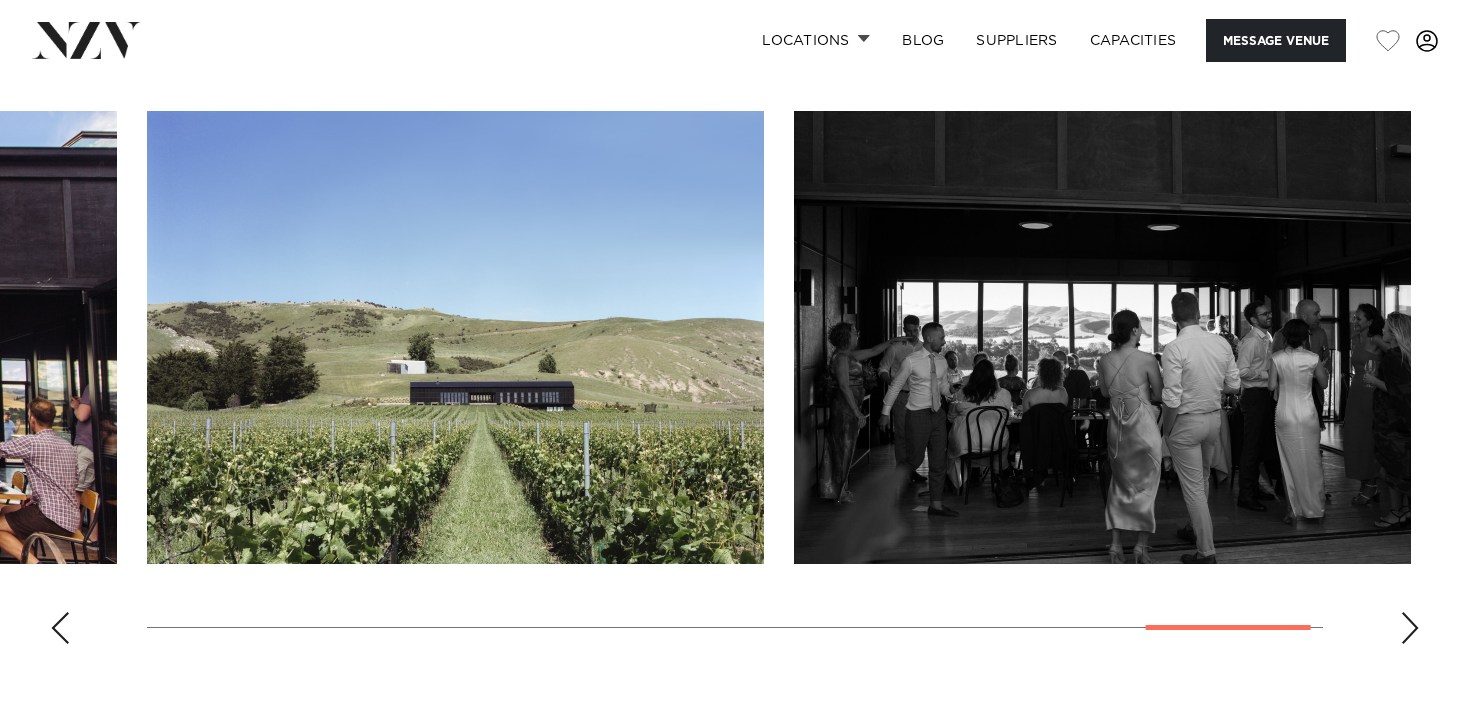 click at bounding box center [60, 628] 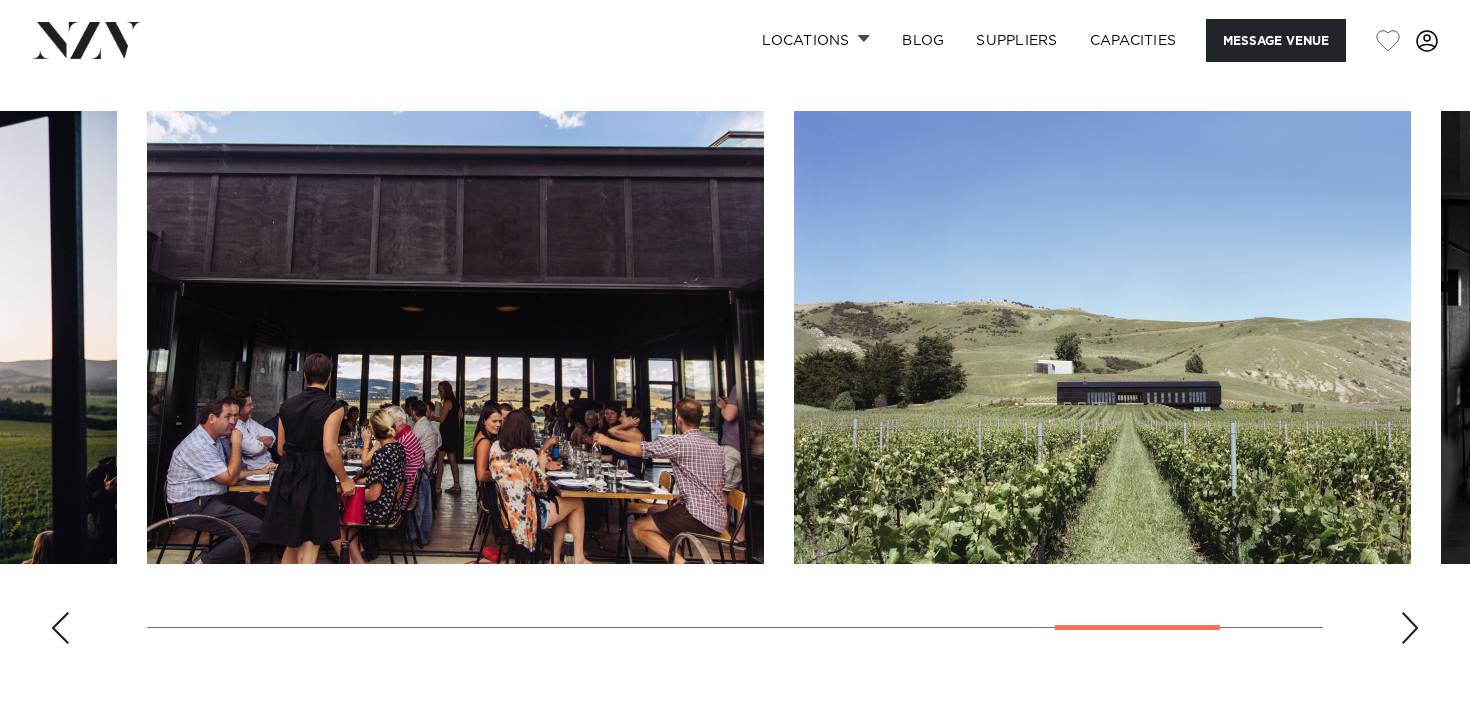 click at bounding box center [60, 628] 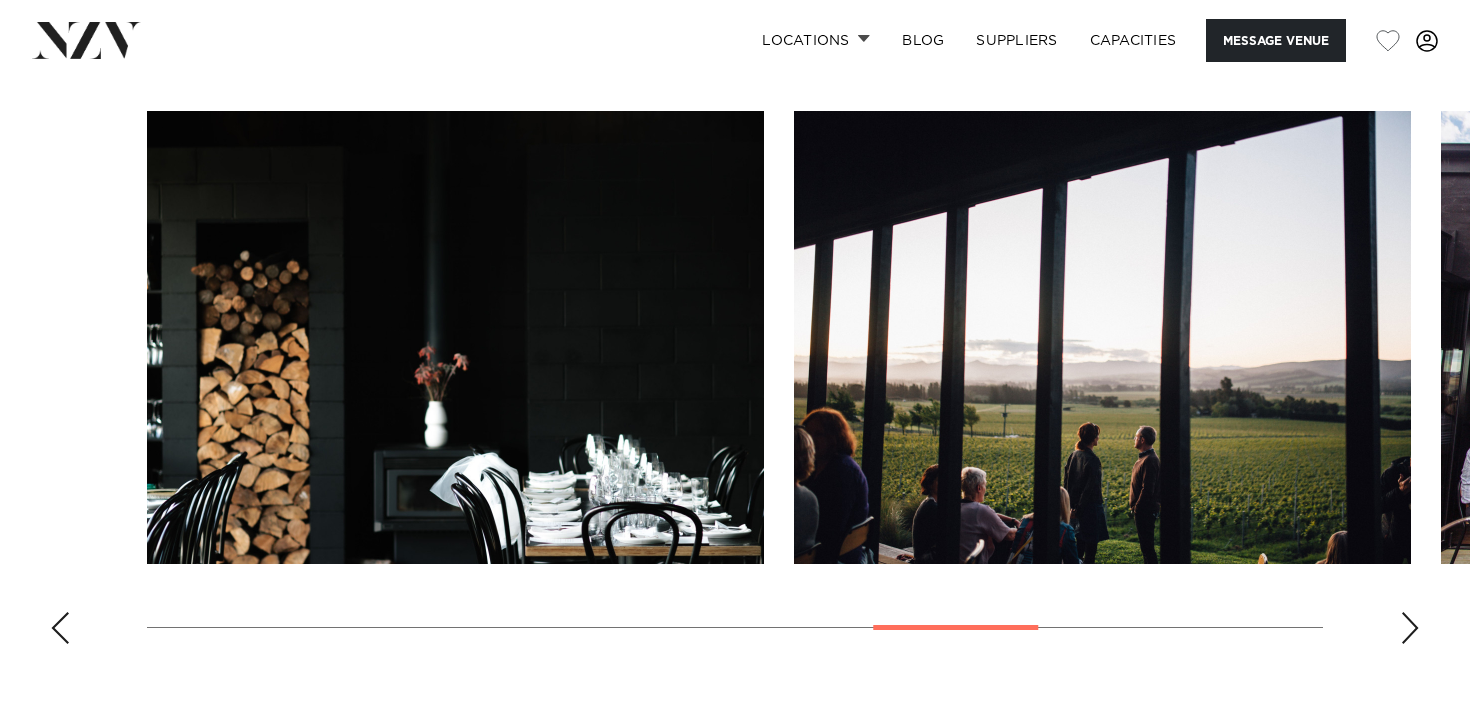click at bounding box center [60, 628] 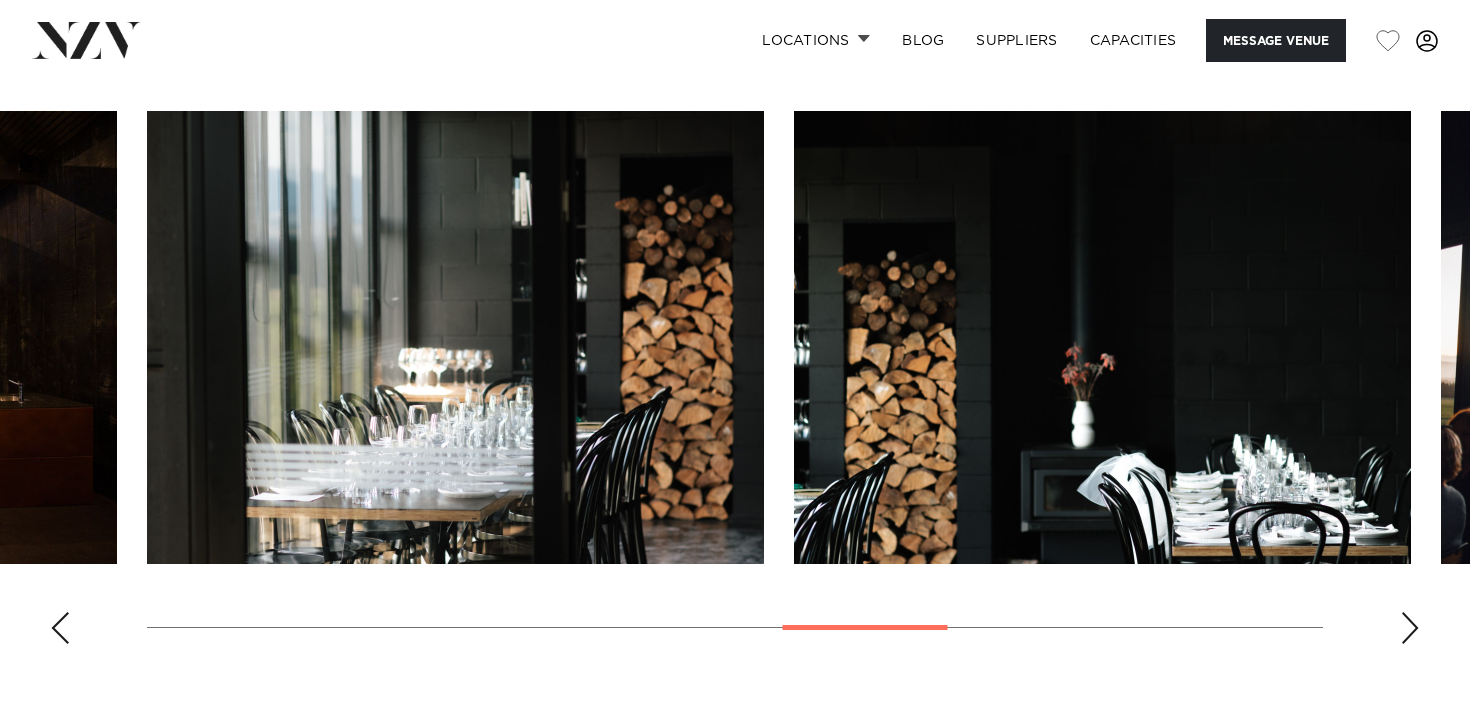 click at bounding box center [60, 628] 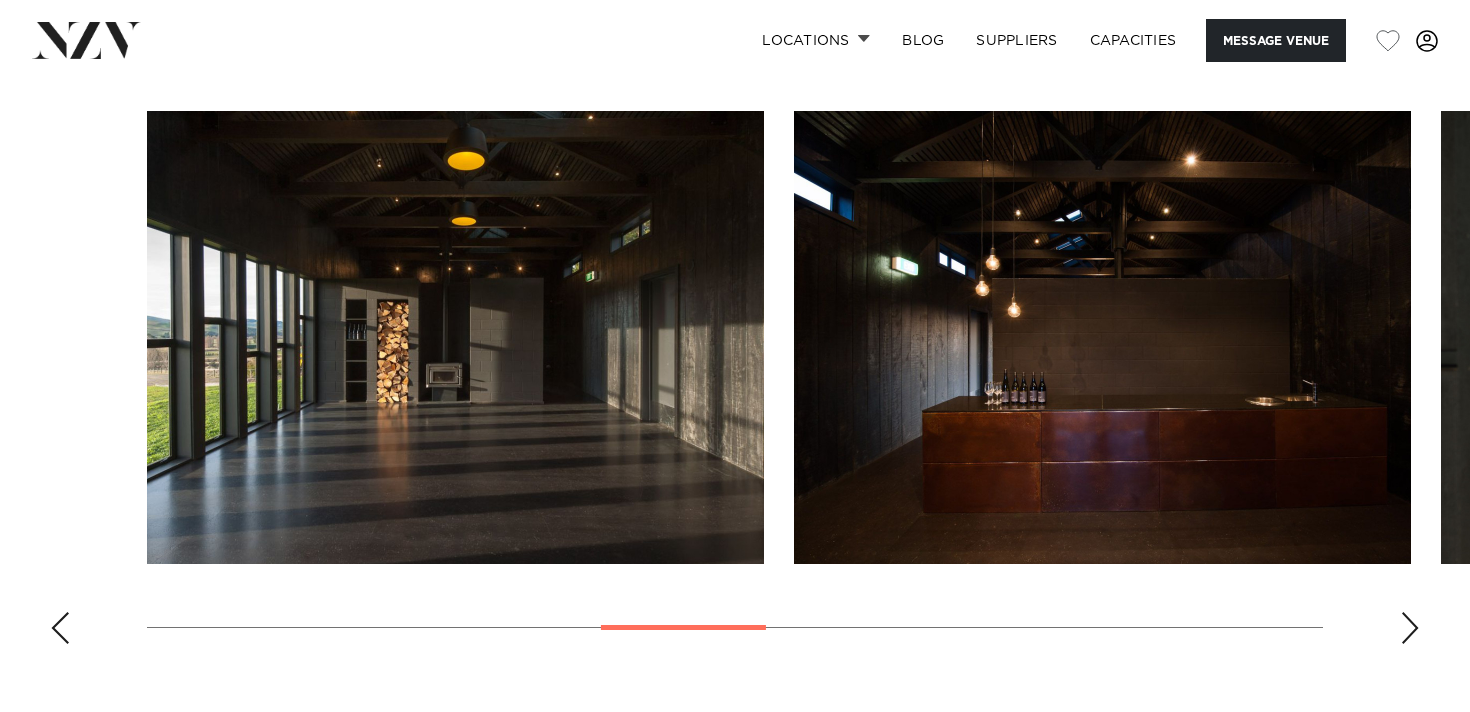 click at bounding box center (60, 628) 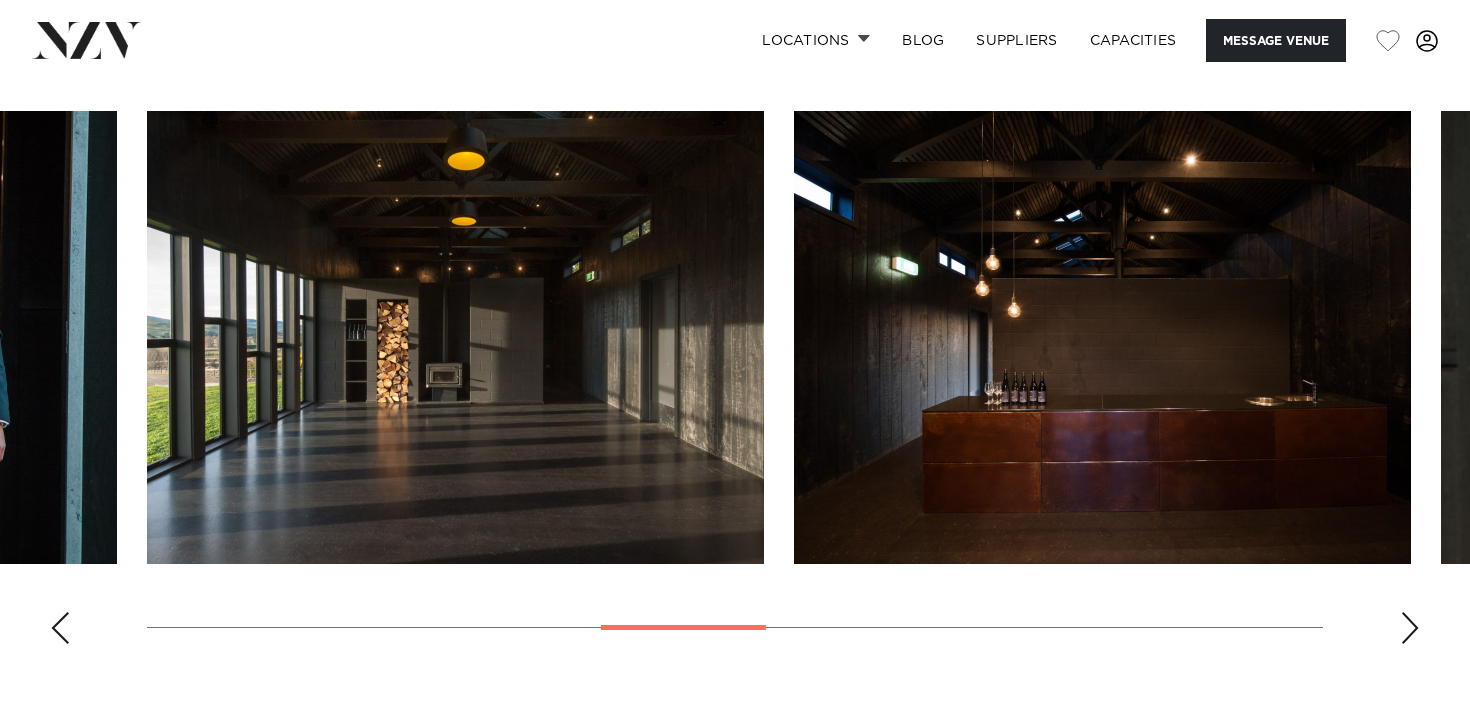 click at bounding box center [60, 628] 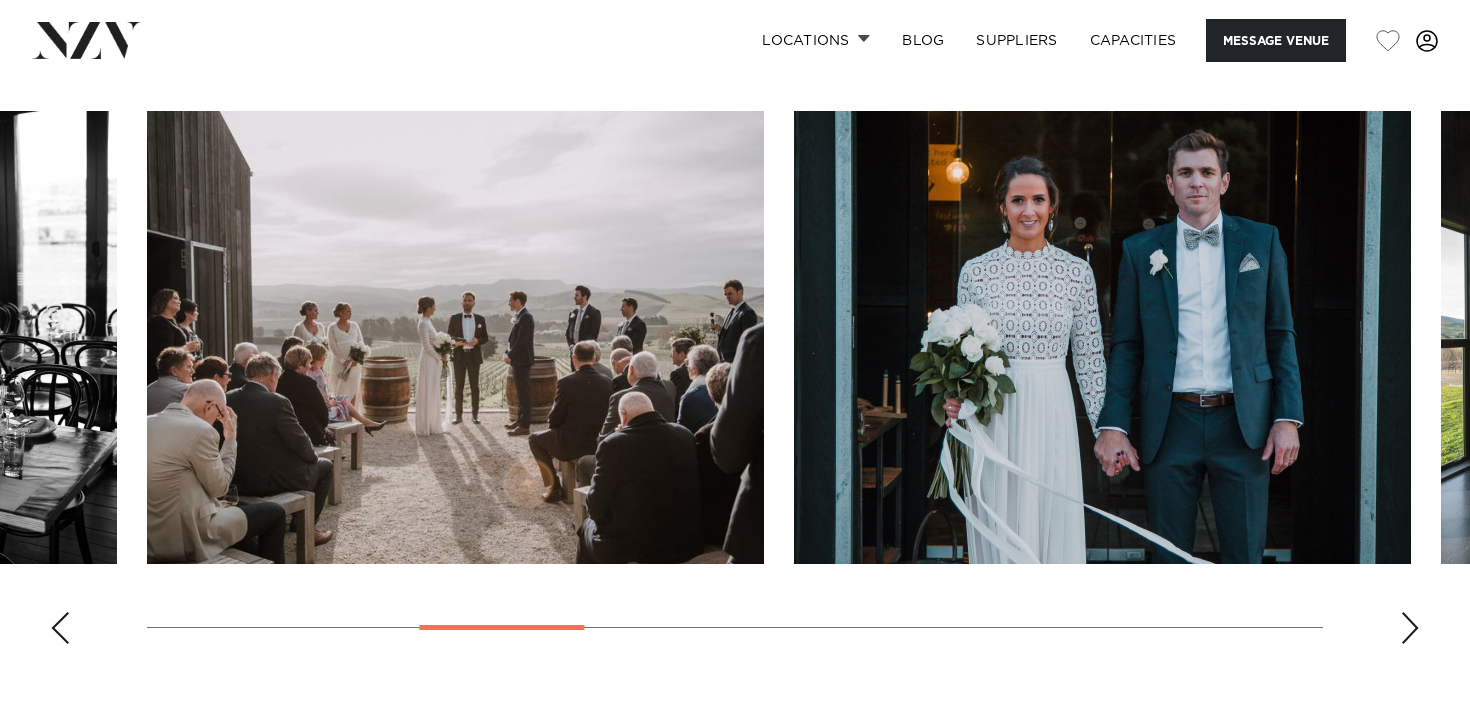 click at bounding box center (60, 628) 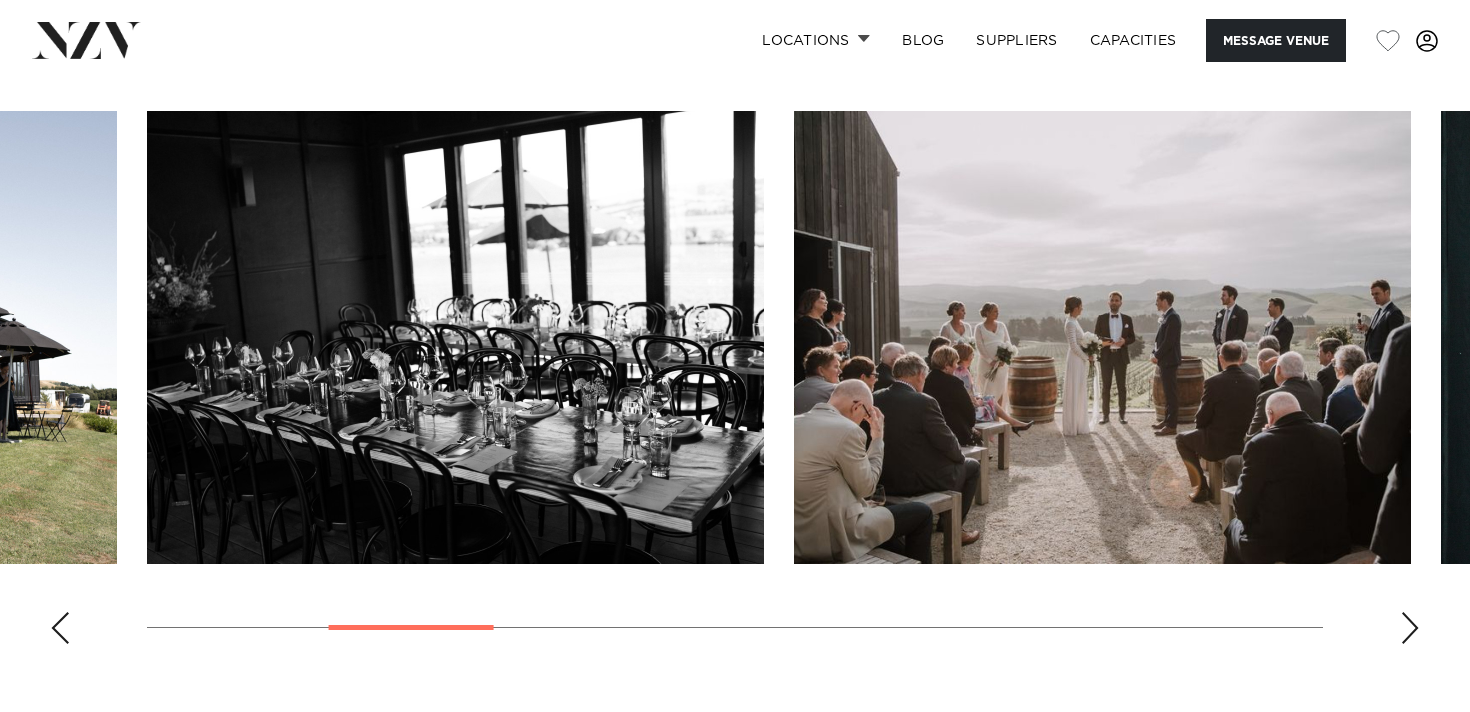 click at bounding box center [60, 628] 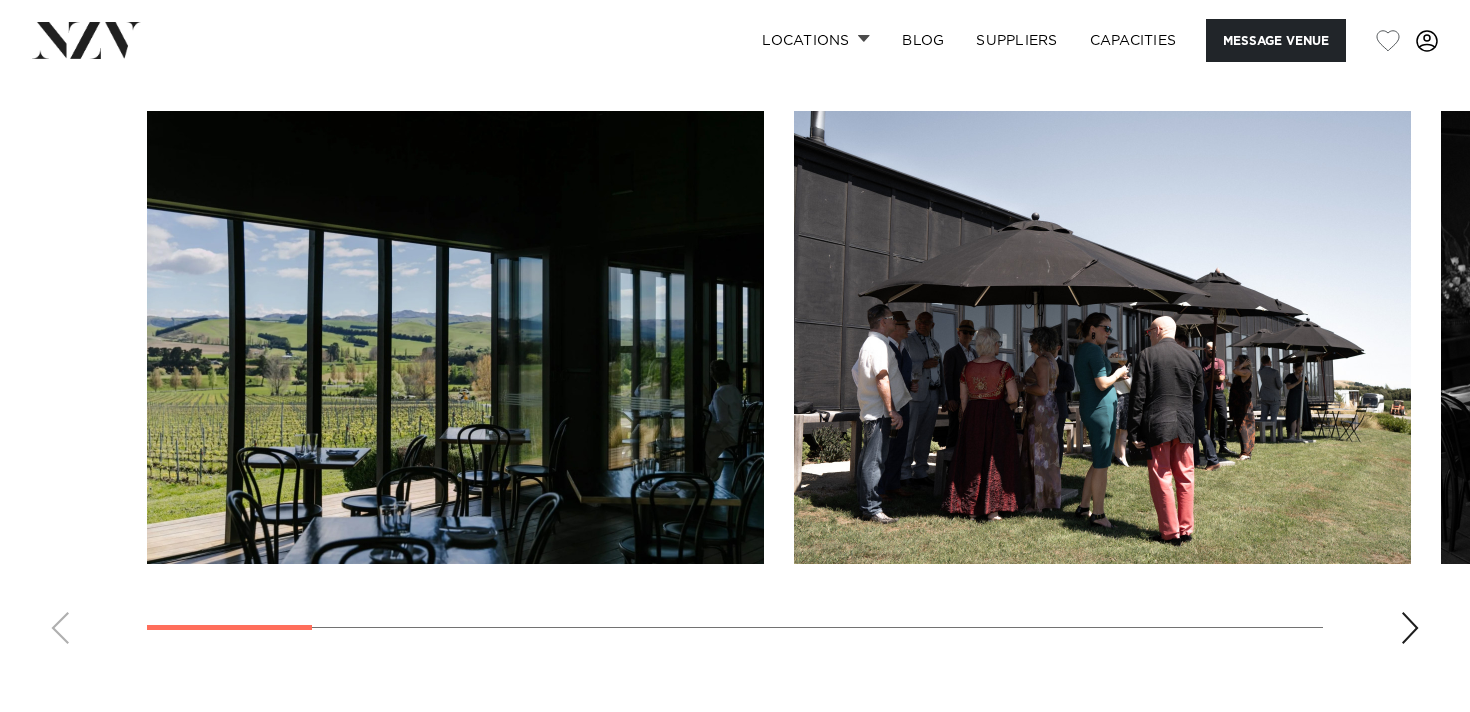 click at bounding box center [735, 385] 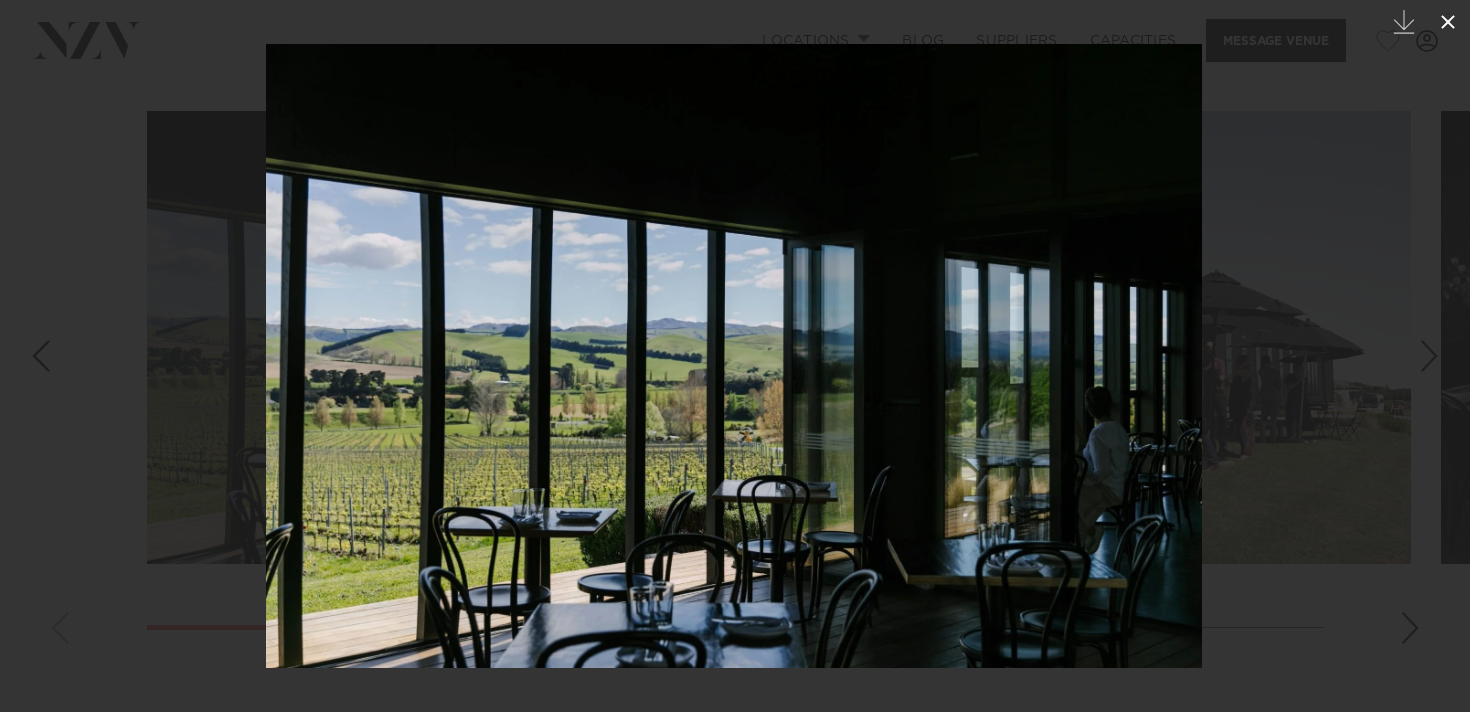 click 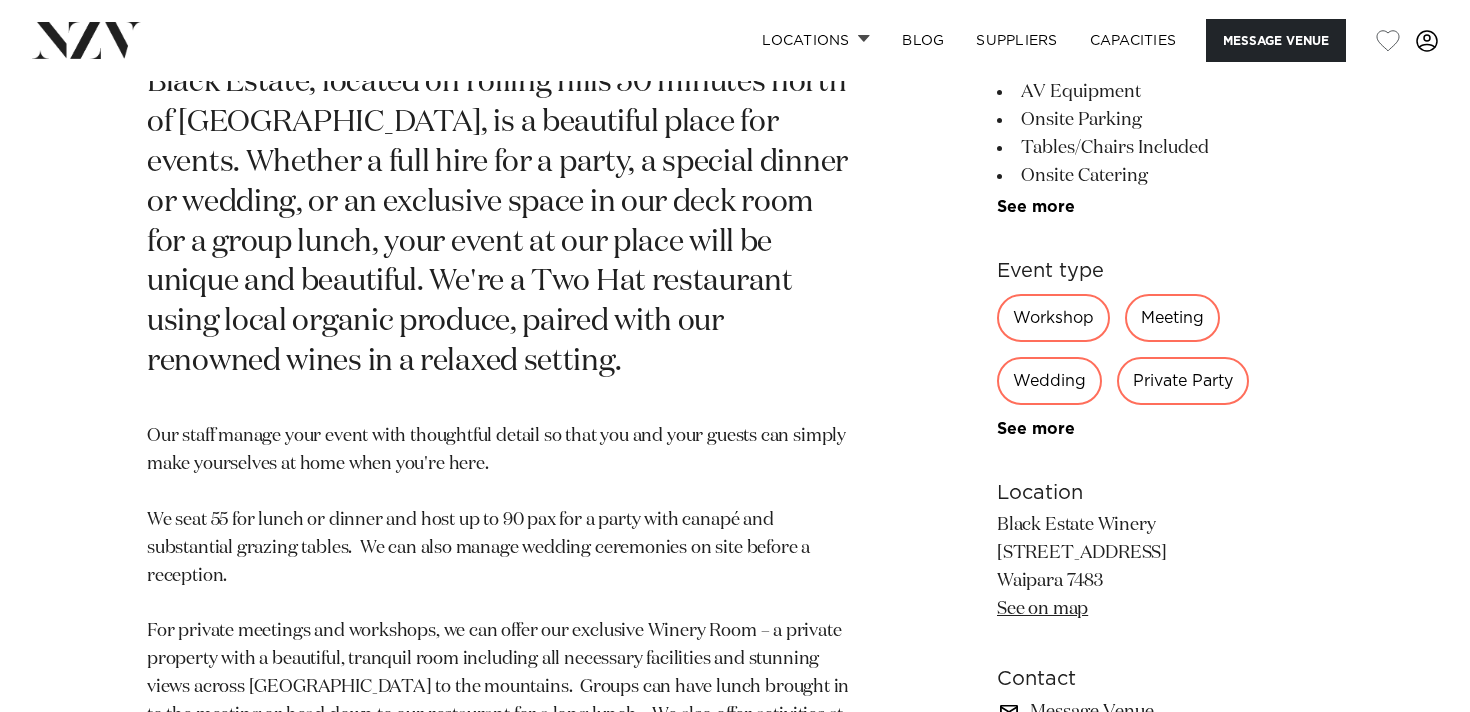 scroll, scrollTop: 940, scrollLeft: 0, axis: vertical 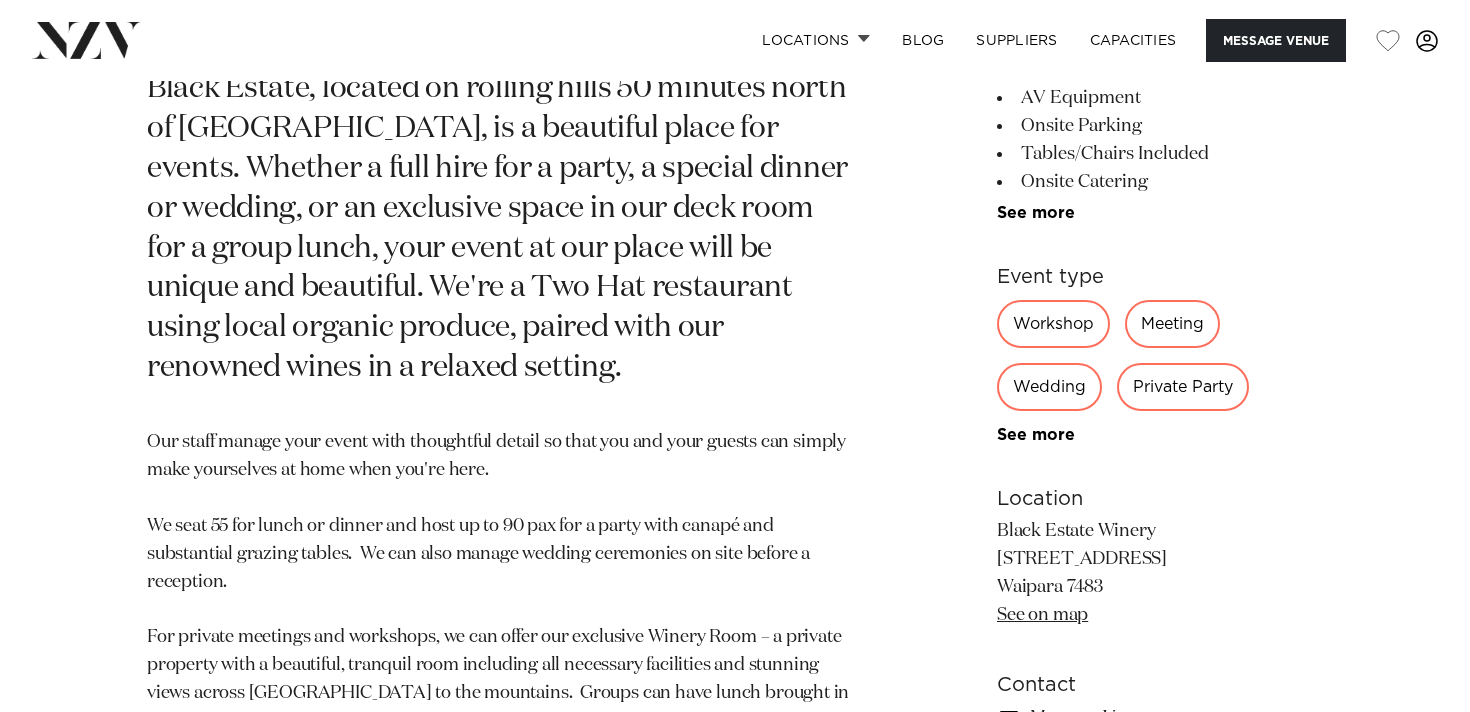 click at bounding box center [1427, 41] 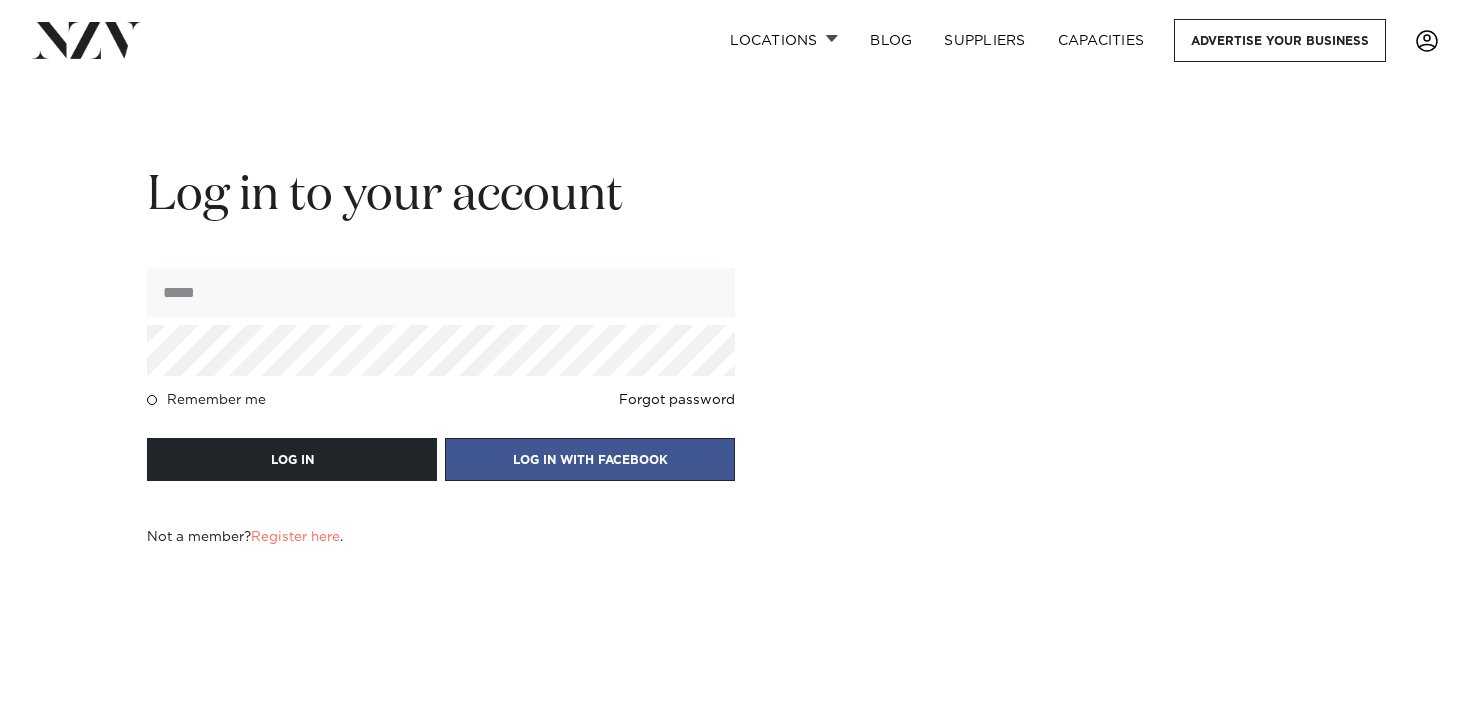 scroll, scrollTop: 0, scrollLeft: 0, axis: both 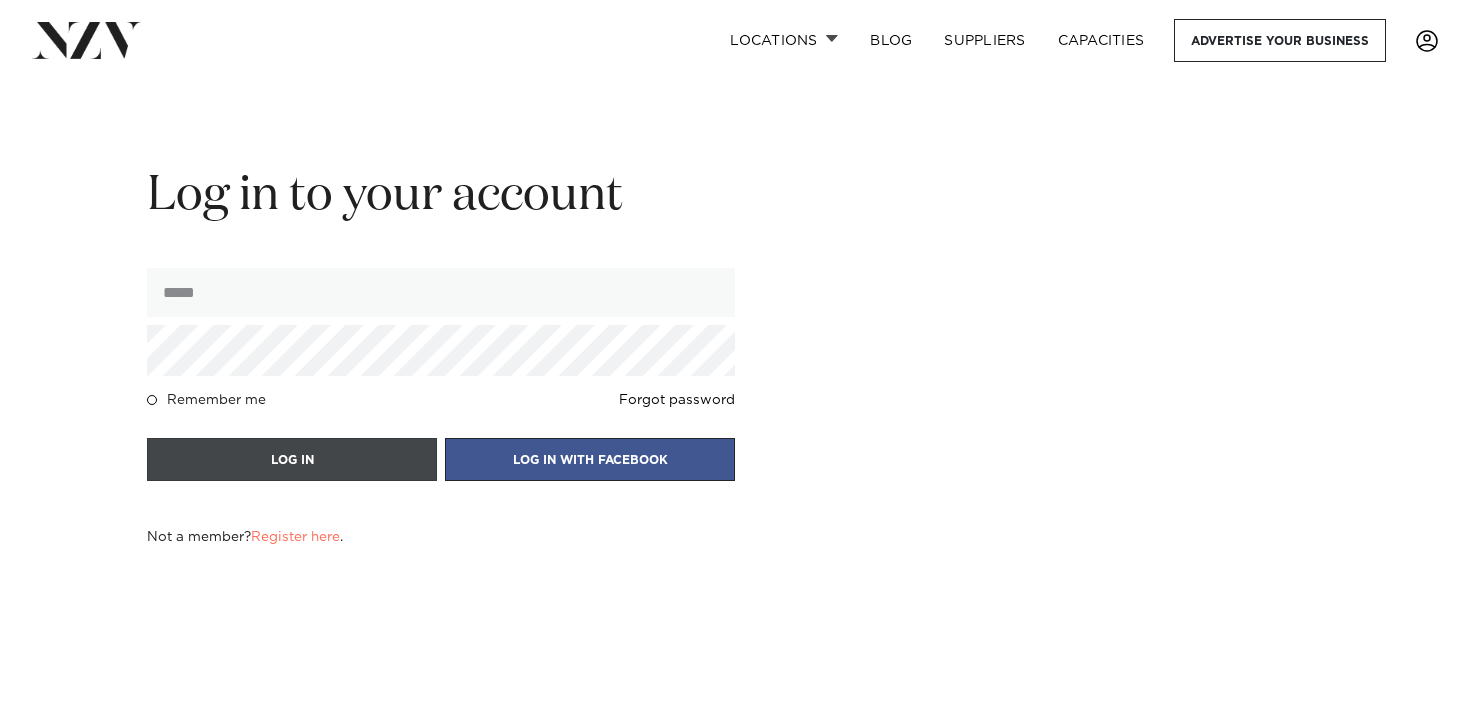 type on "**********" 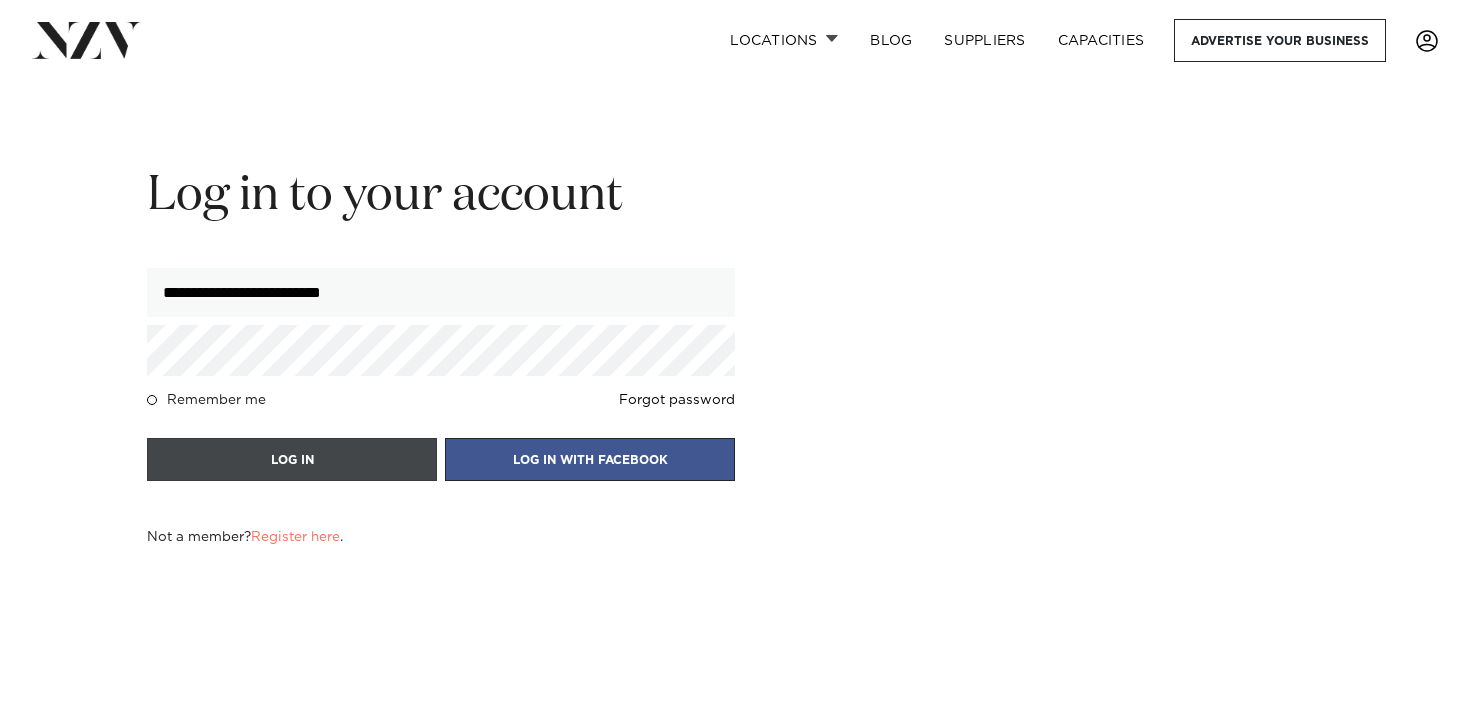 click on "LOG IN" at bounding box center [292, 459] 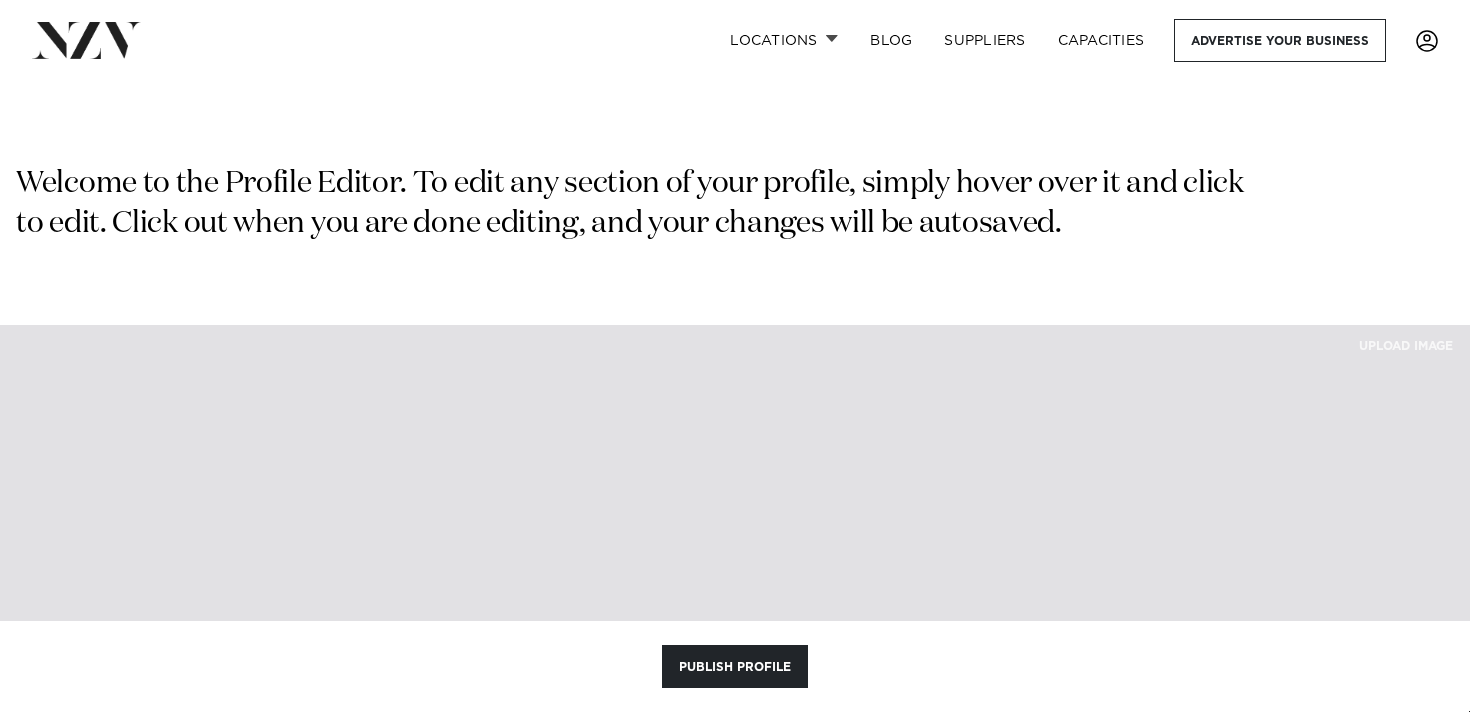 scroll, scrollTop: 0, scrollLeft: 0, axis: both 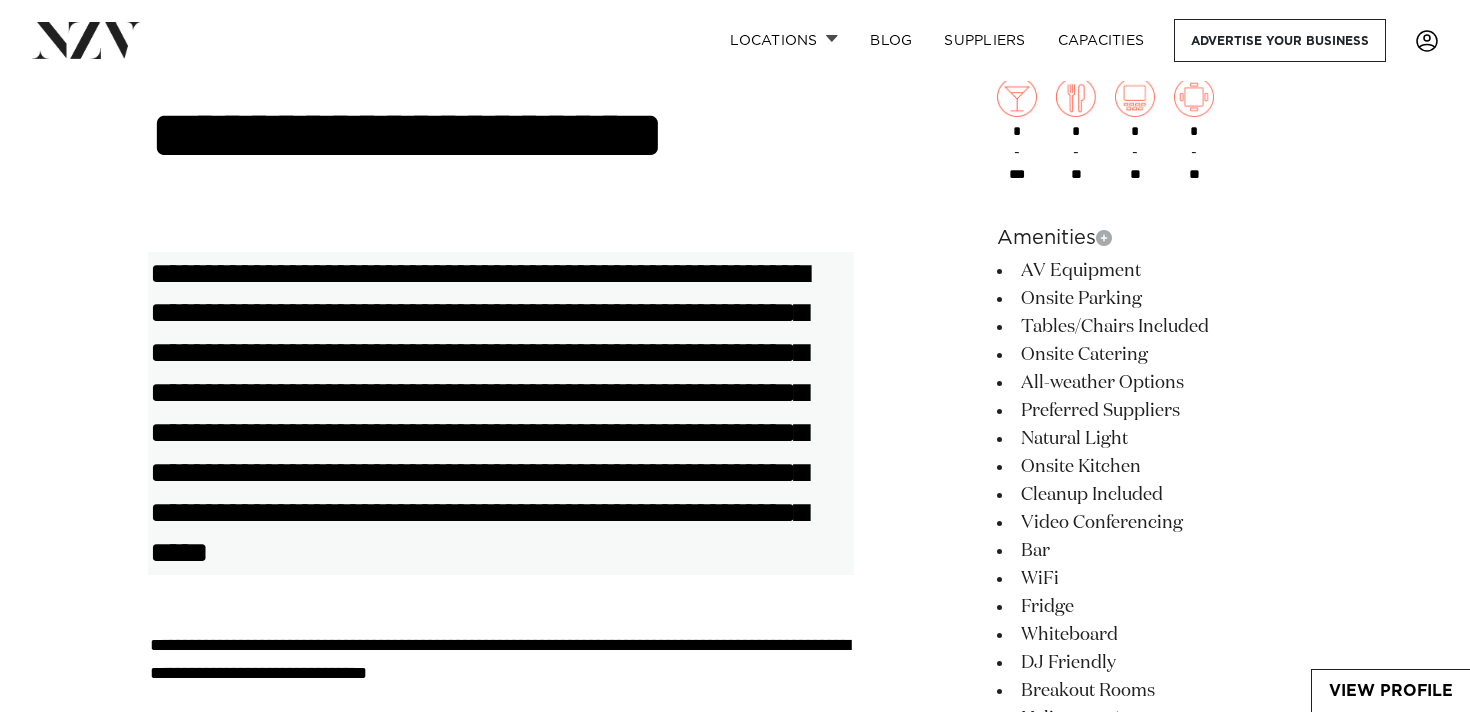 click on "**********" at bounding box center [501, 1105] 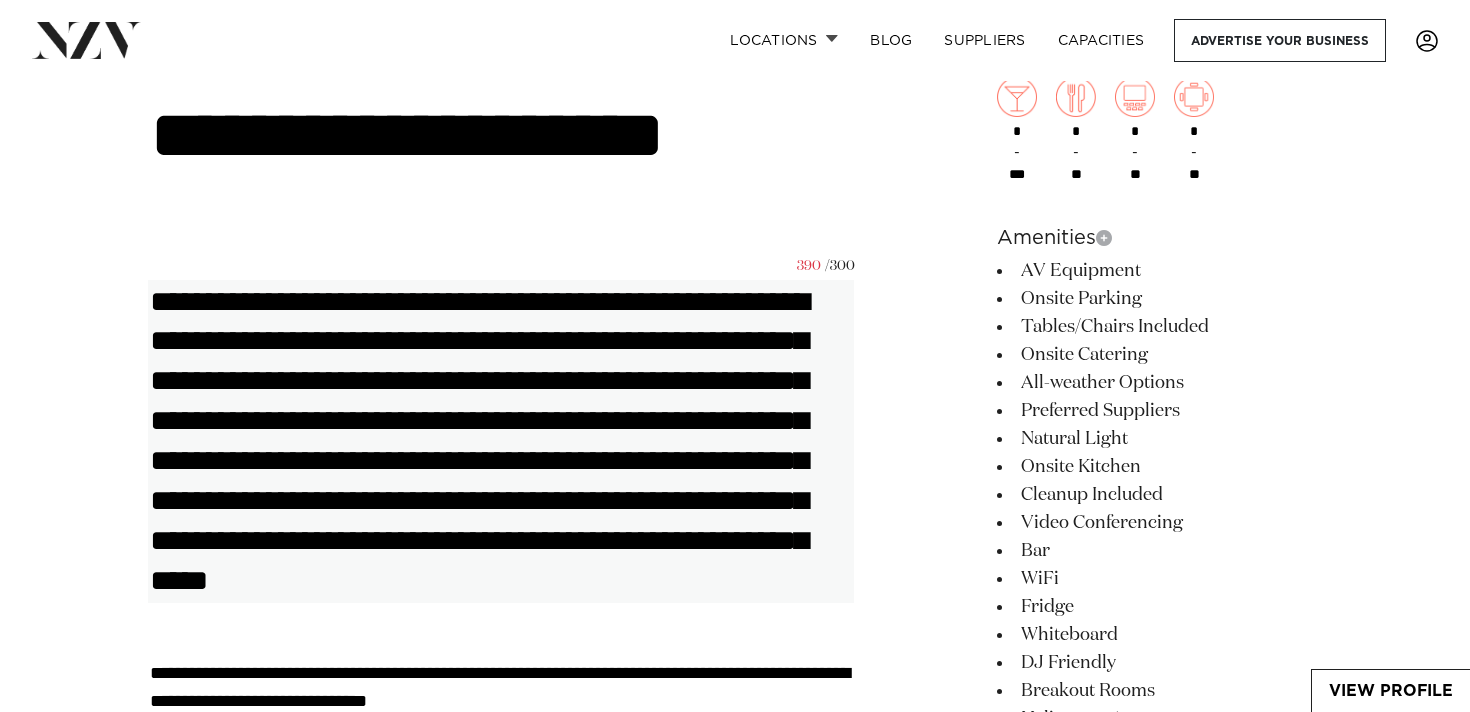 click on "**********" at bounding box center [501, 441] 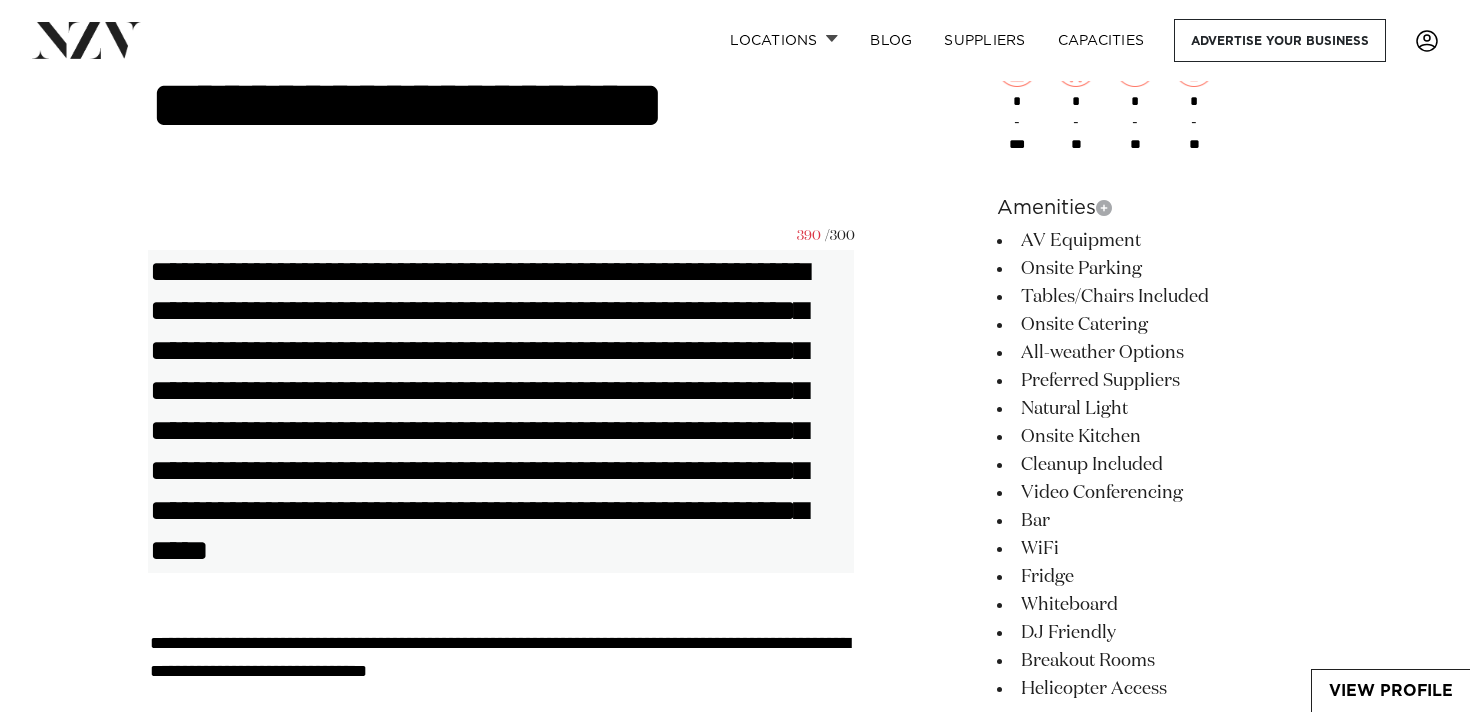 scroll, scrollTop: 1091, scrollLeft: 0, axis: vertical 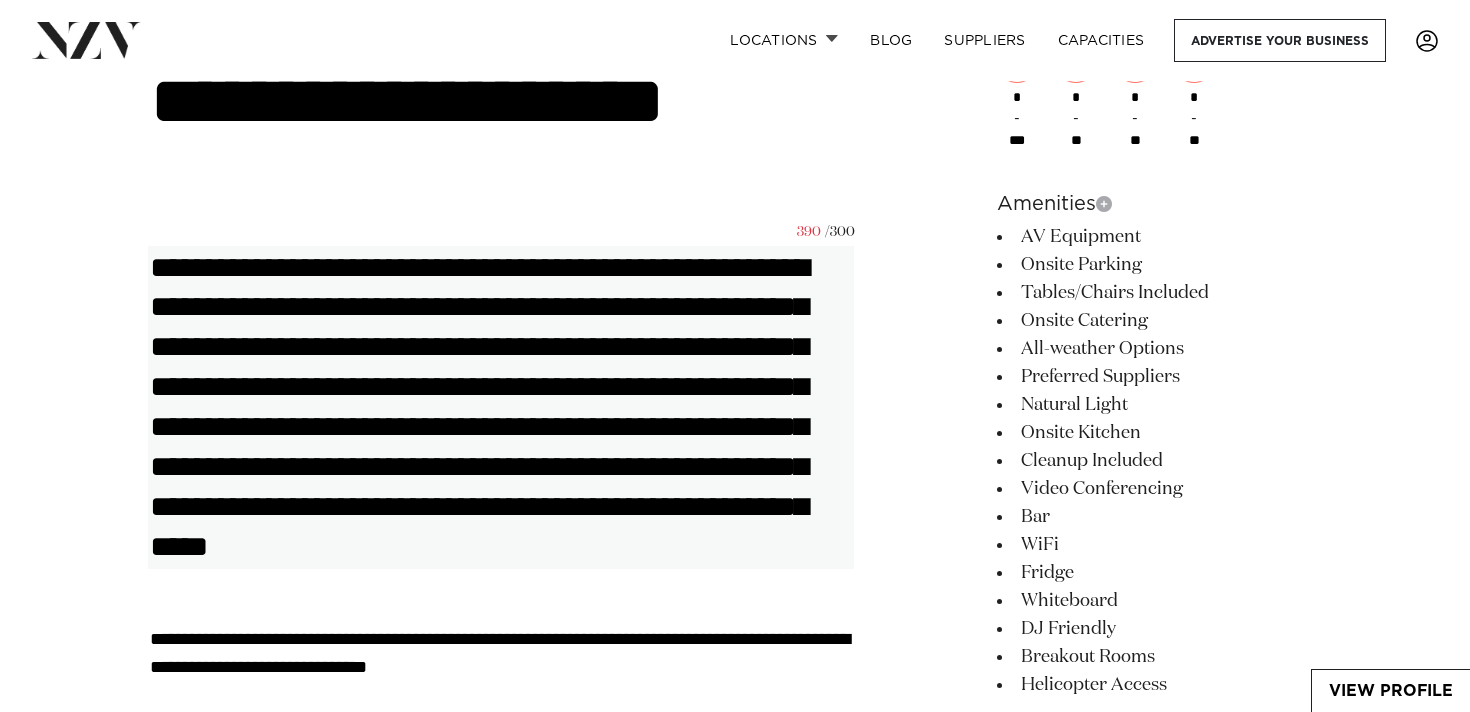 click on "**********" at bounding box center (501, 407) 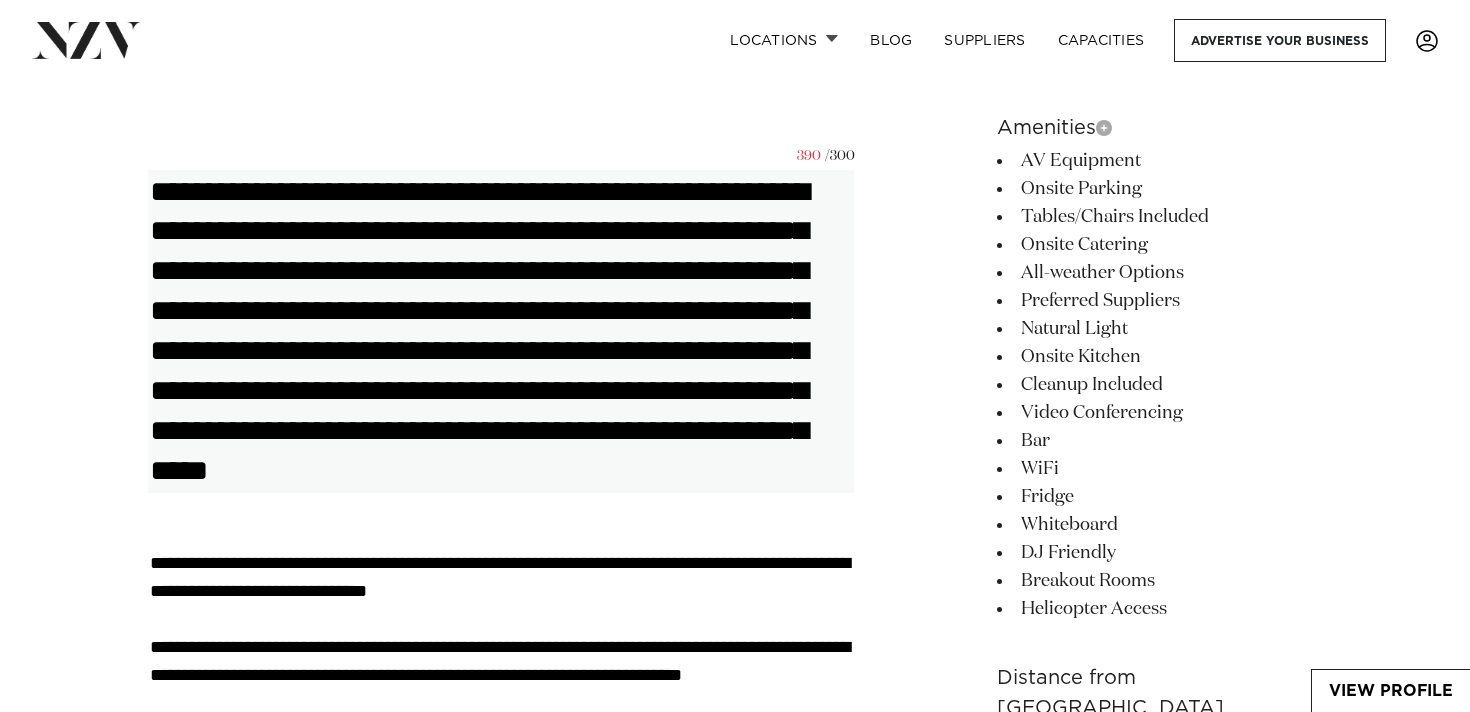 scroll, scrollTop: 1173, scrollLeft: 0, axis: vertical 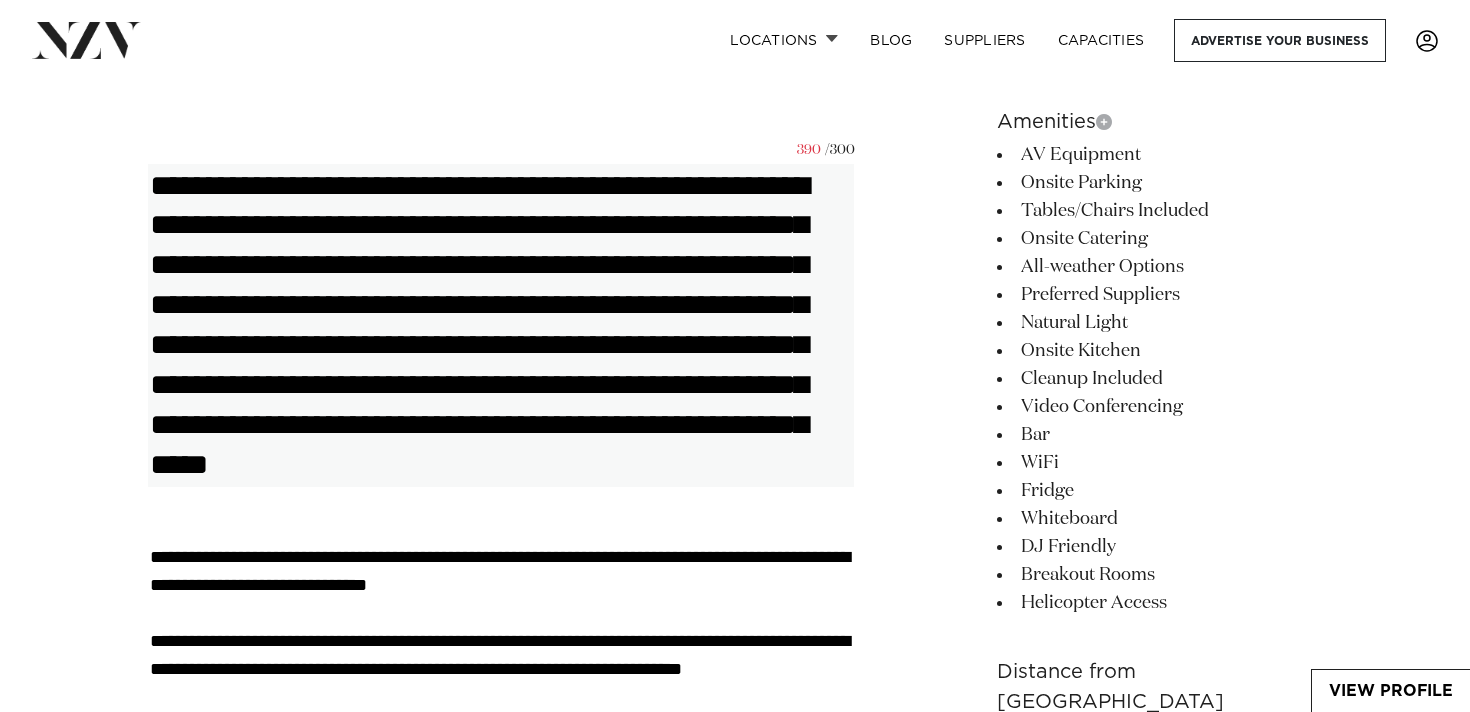 click on "**********" at bounding box center [501, 325] 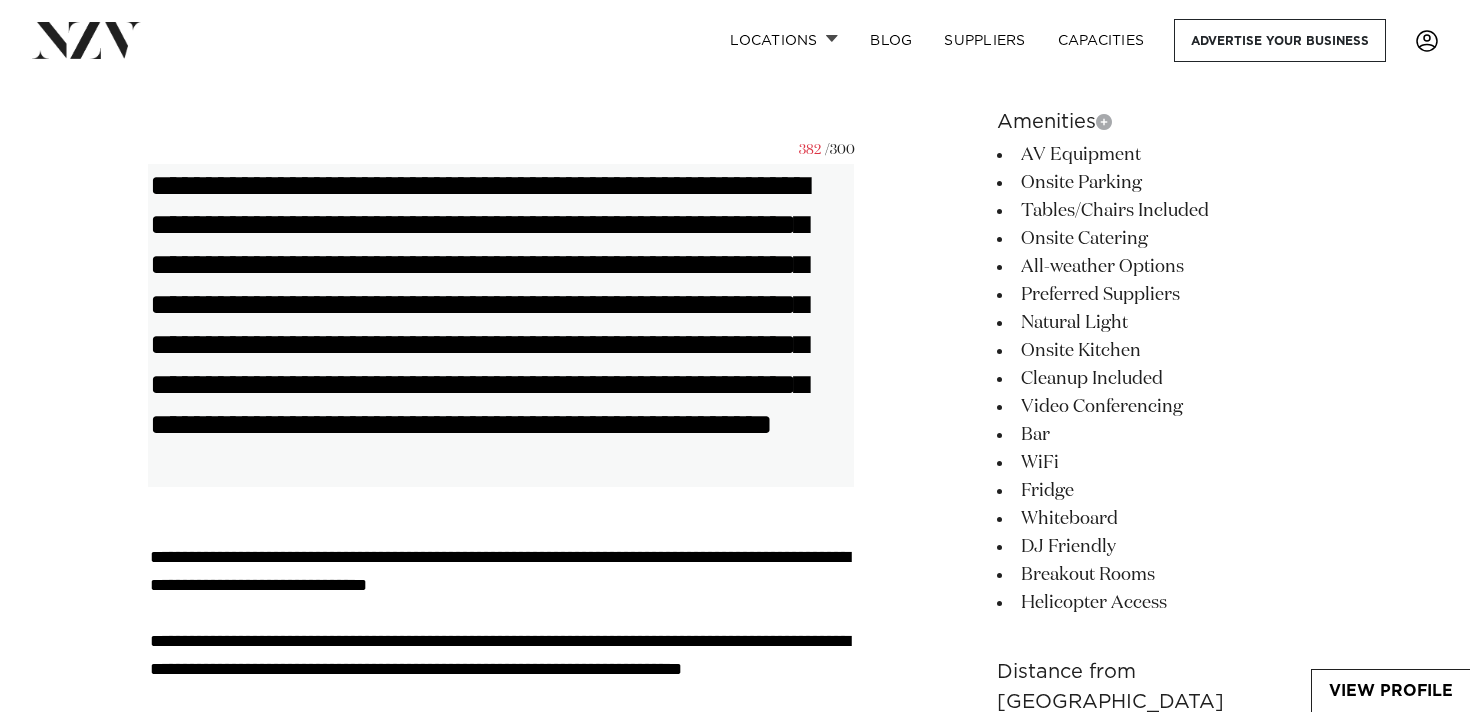 click on "**********" at bounding box center (501, 325) 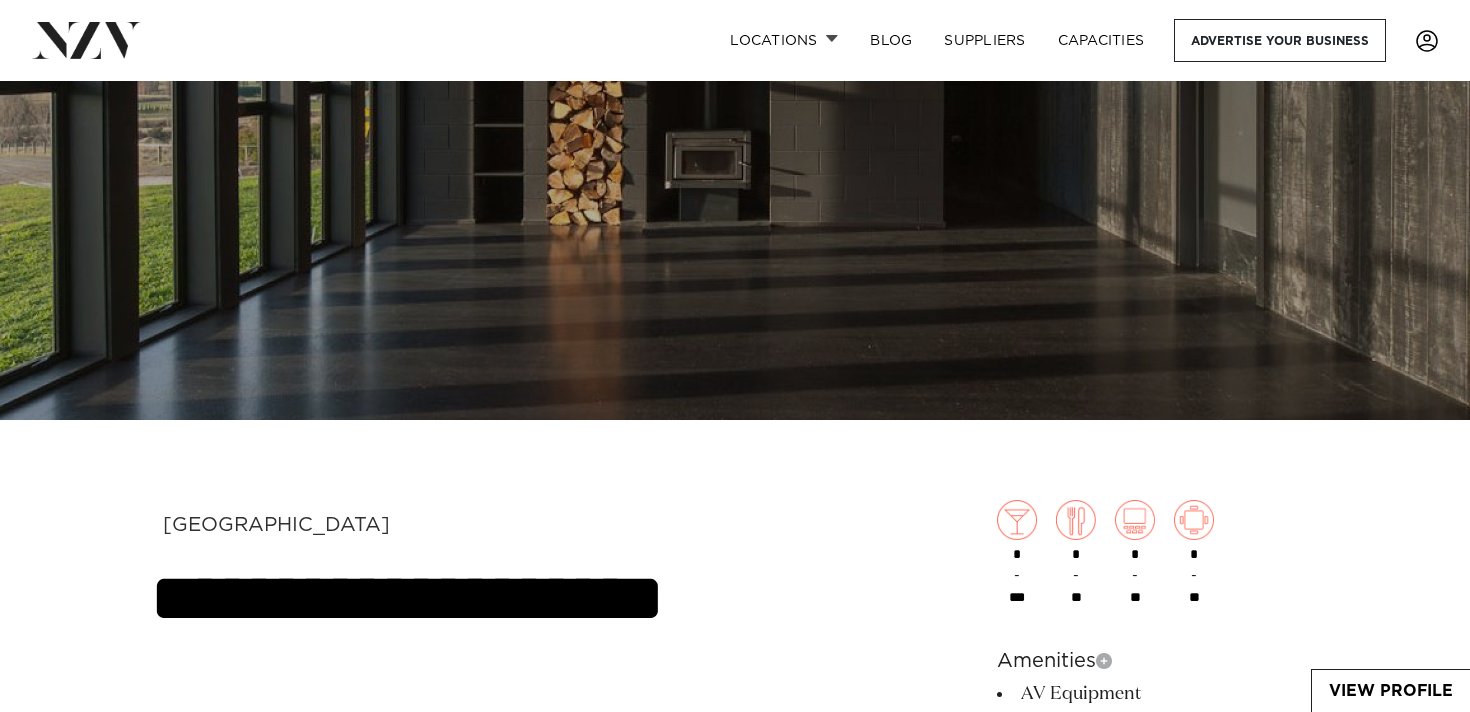 scroll, scrollTop: 857, scrollLeft: 0, axis: vertical 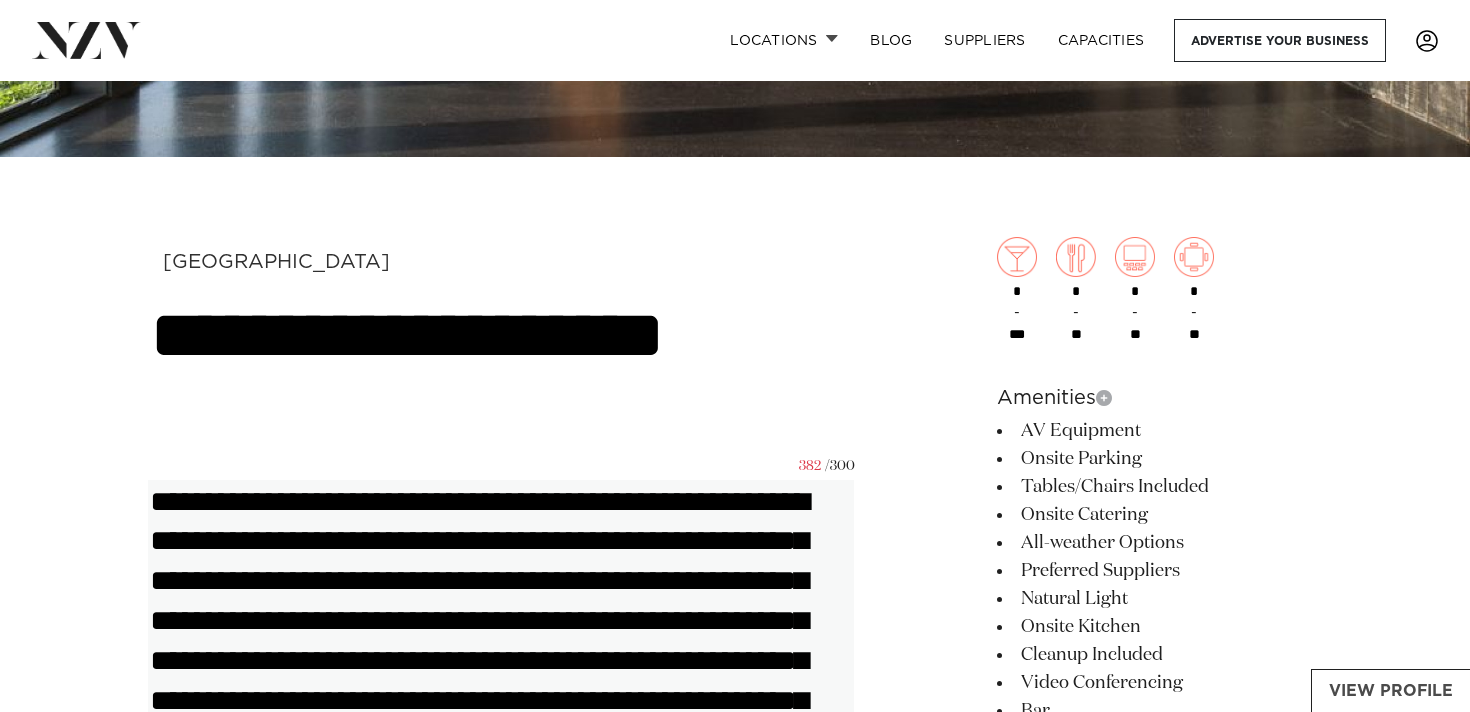 type on "**********" 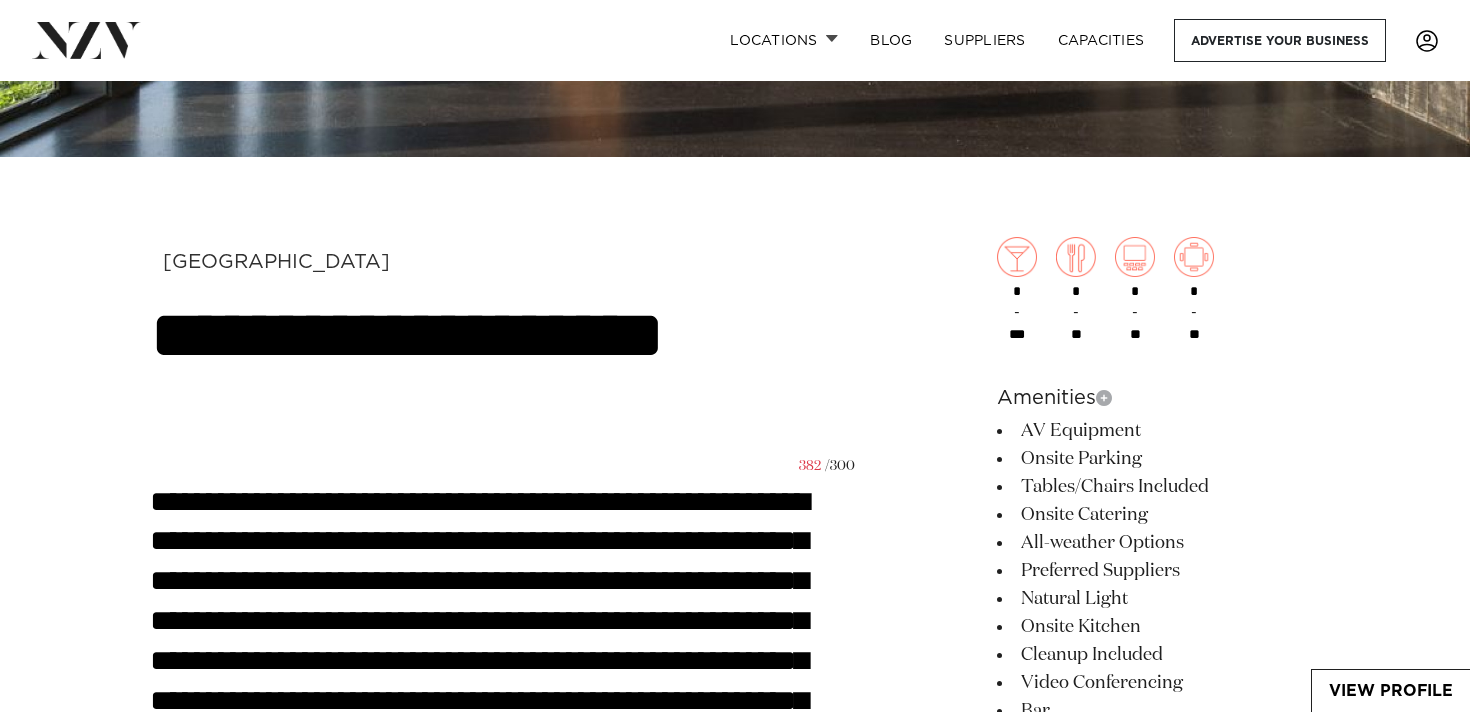click on "View Profile" at bounding box center [1390, 690] 